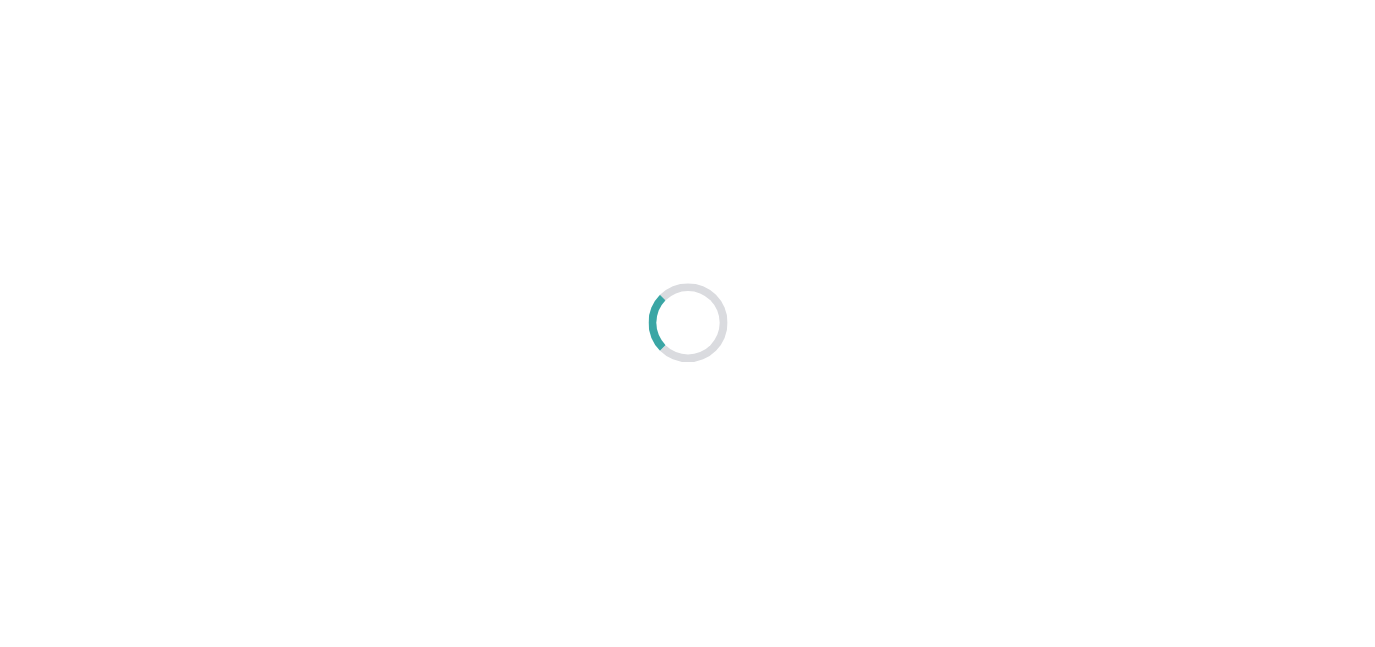 scroll, scrollTop: 0, scrollLeft: 0, axis: both 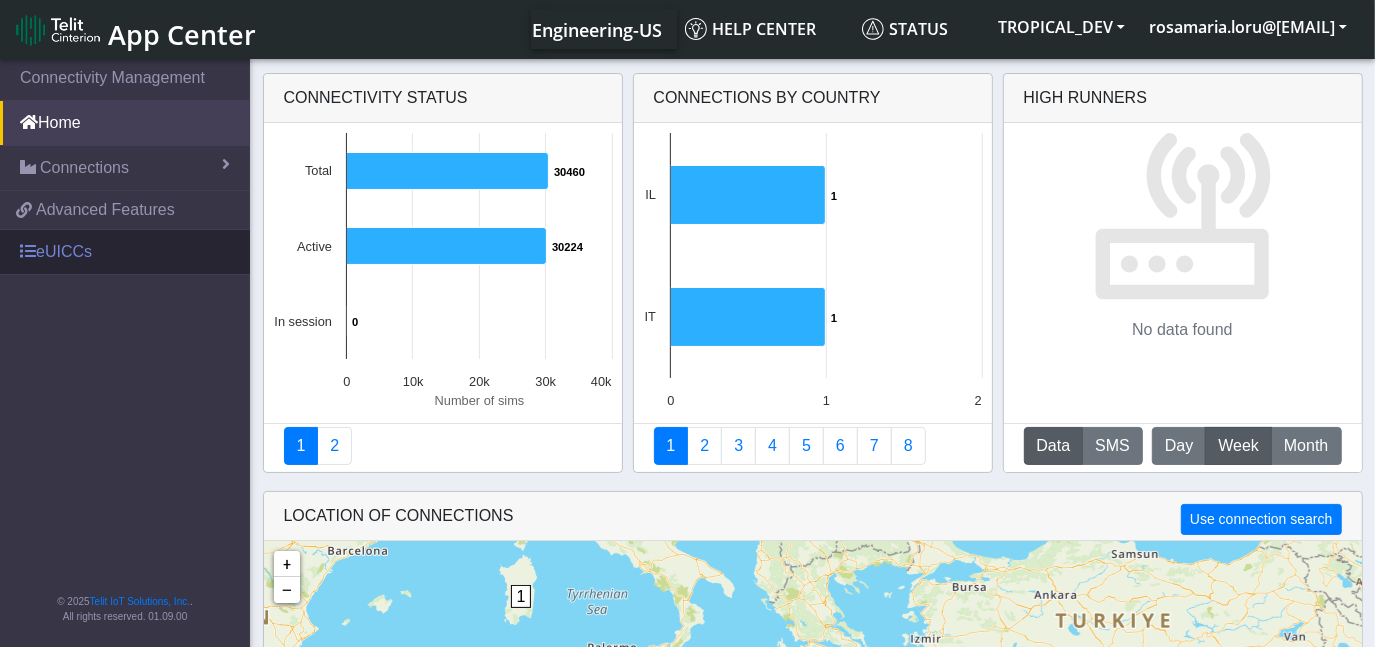 click on "eUICCs" at bounding box center (125, 252) 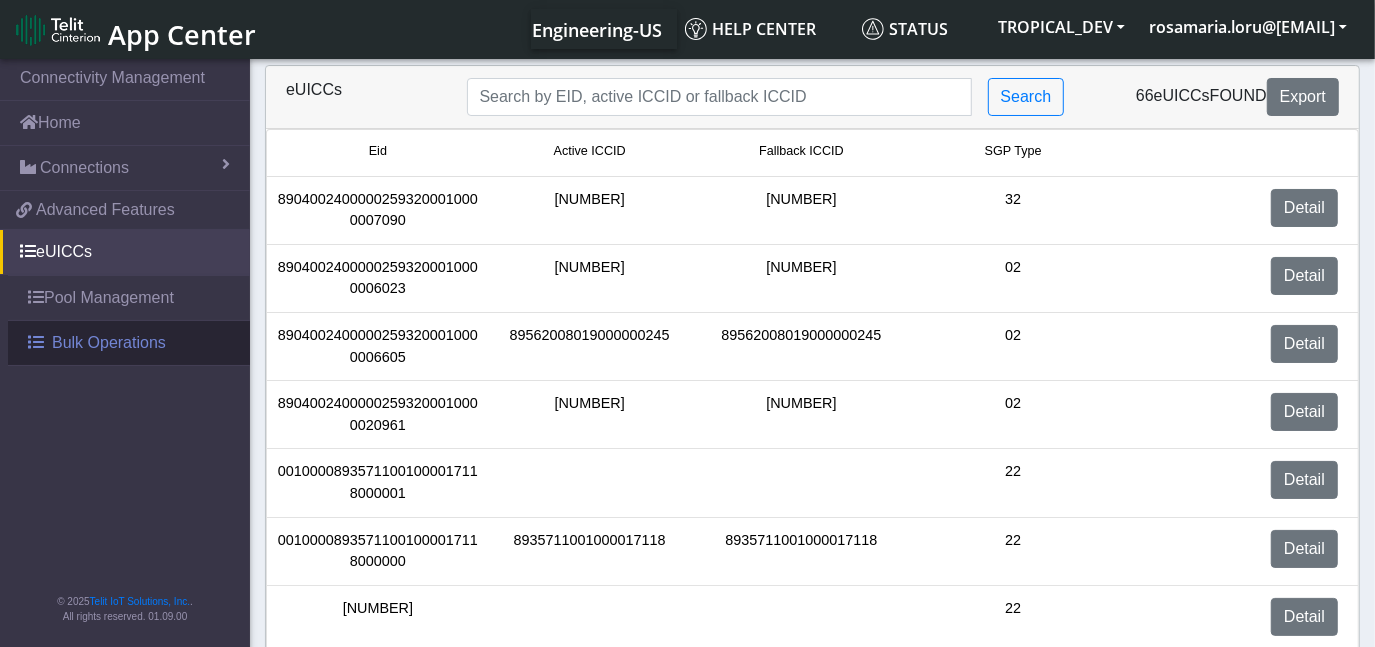 click on "Bulk Operations" at bounding box center [109, 343] 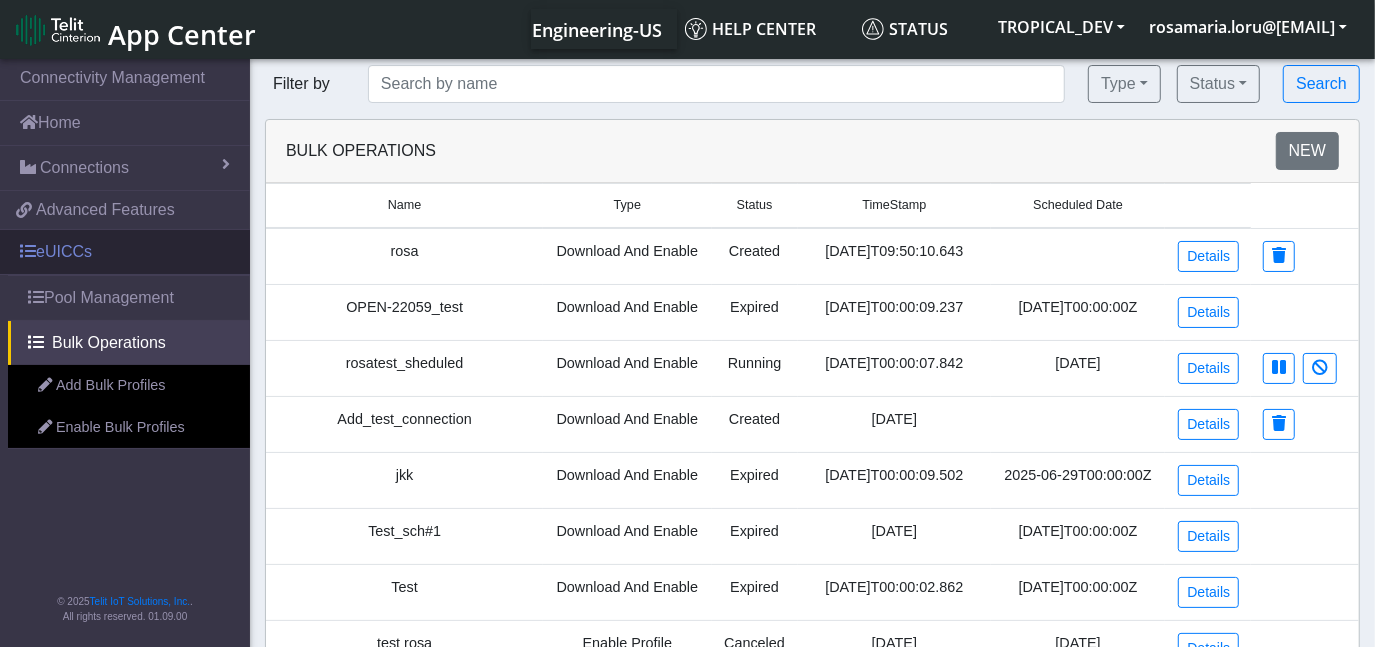 click on "eUICCs" at bounding box center [125, 252] 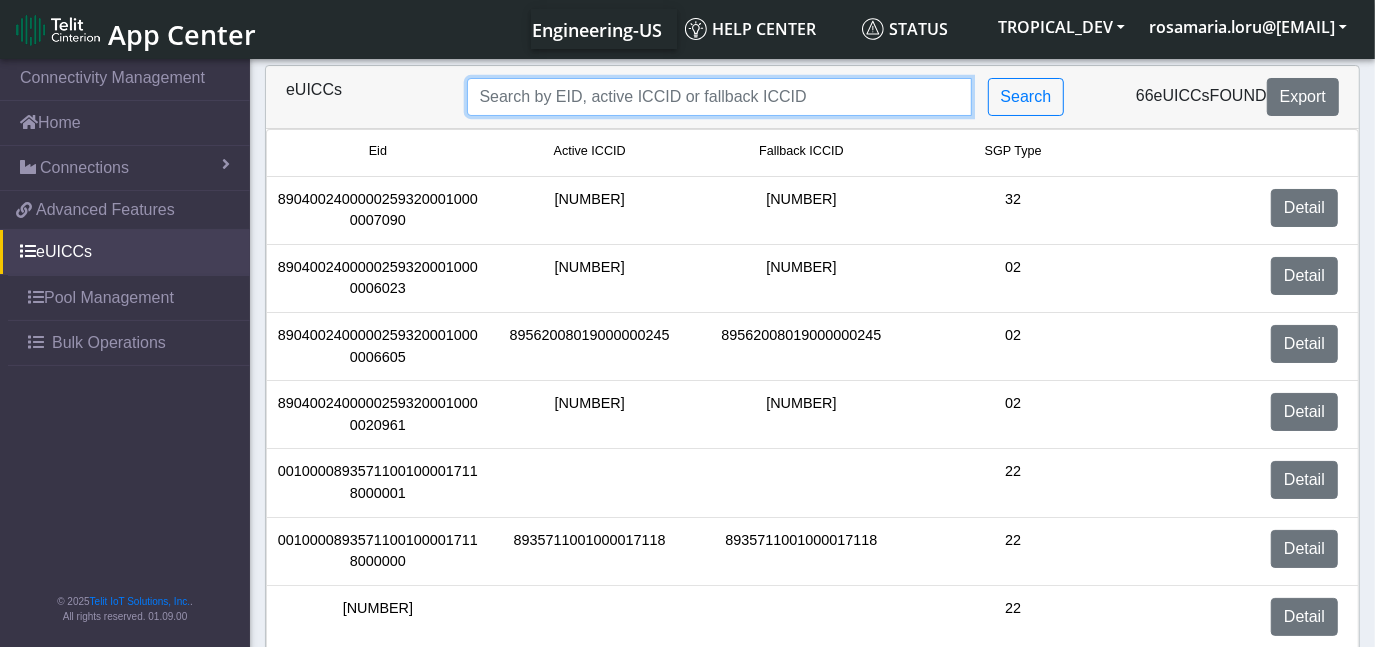 click at bounding box center (719, 97) 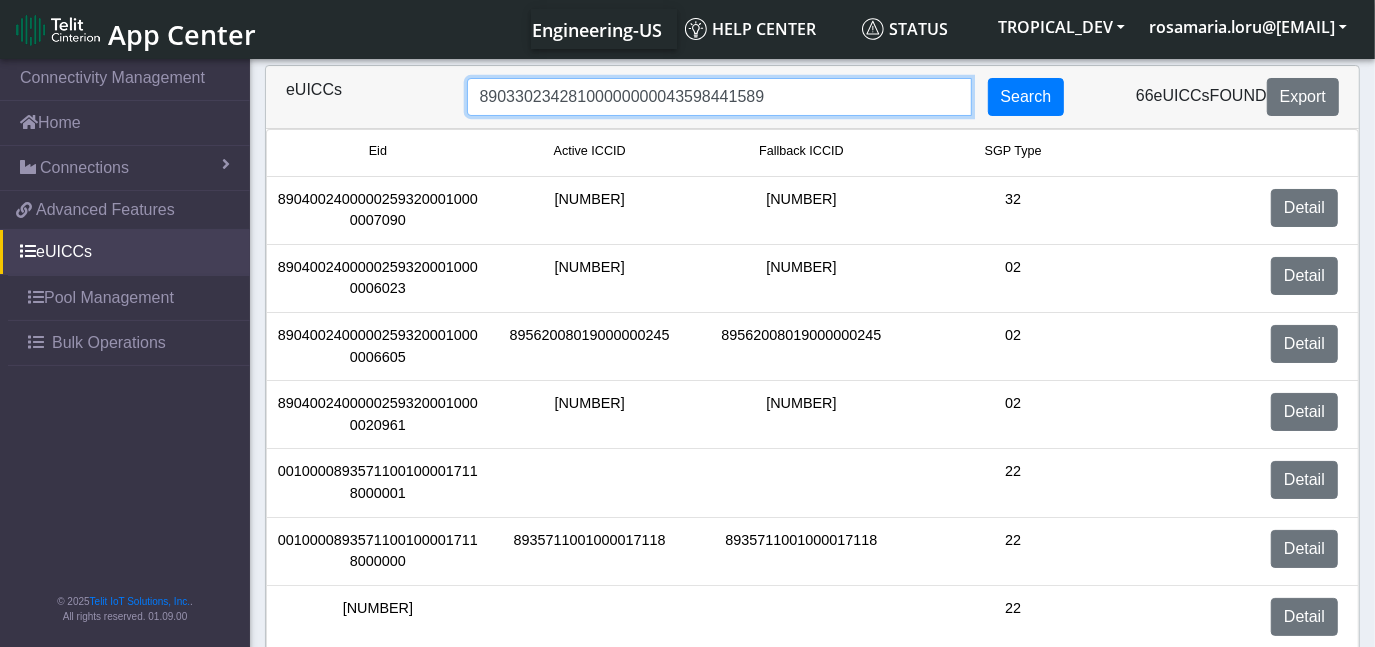 type on "89033023428100000000043598441589" 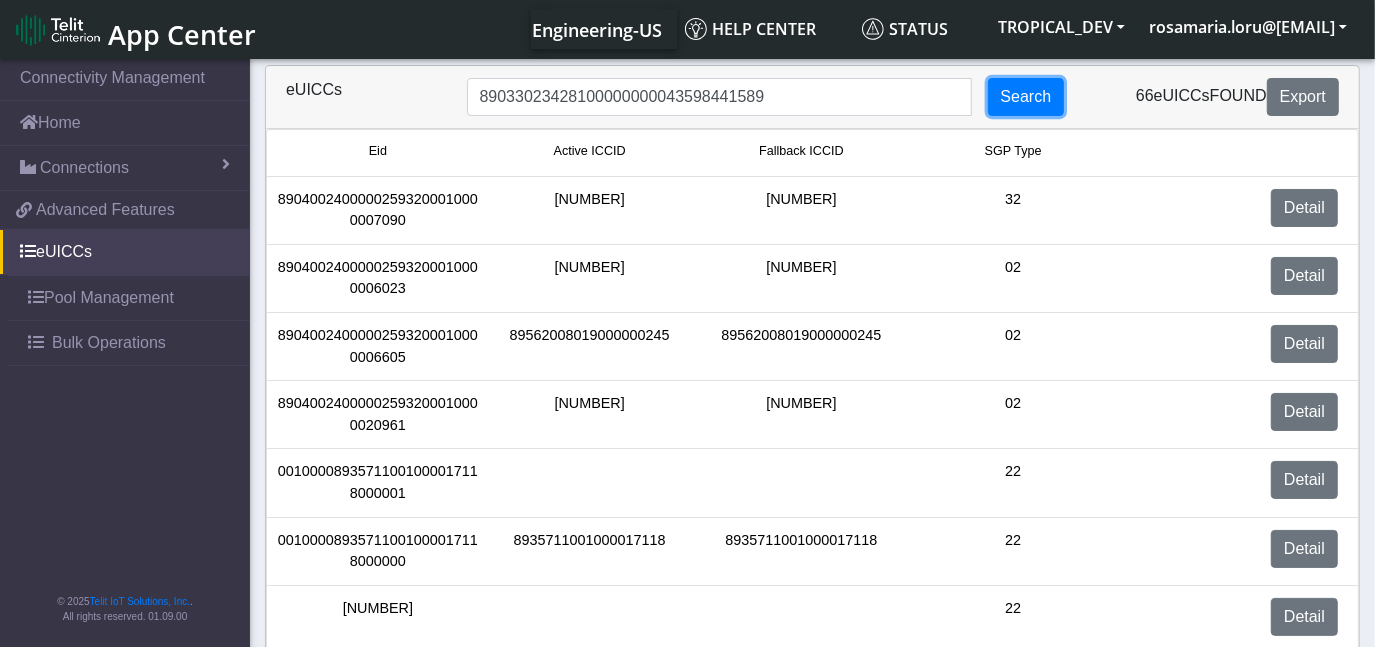 click on "Search" 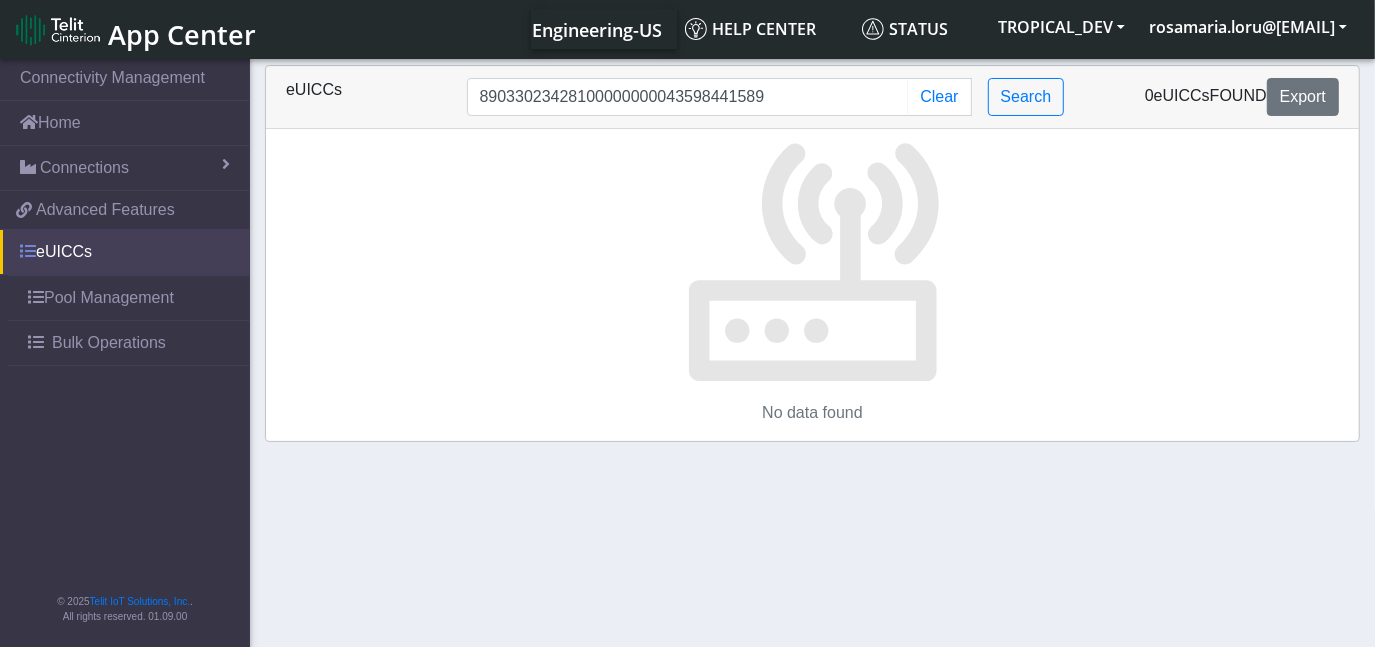 click on "eUICCs" at bounding box center (125, 252) 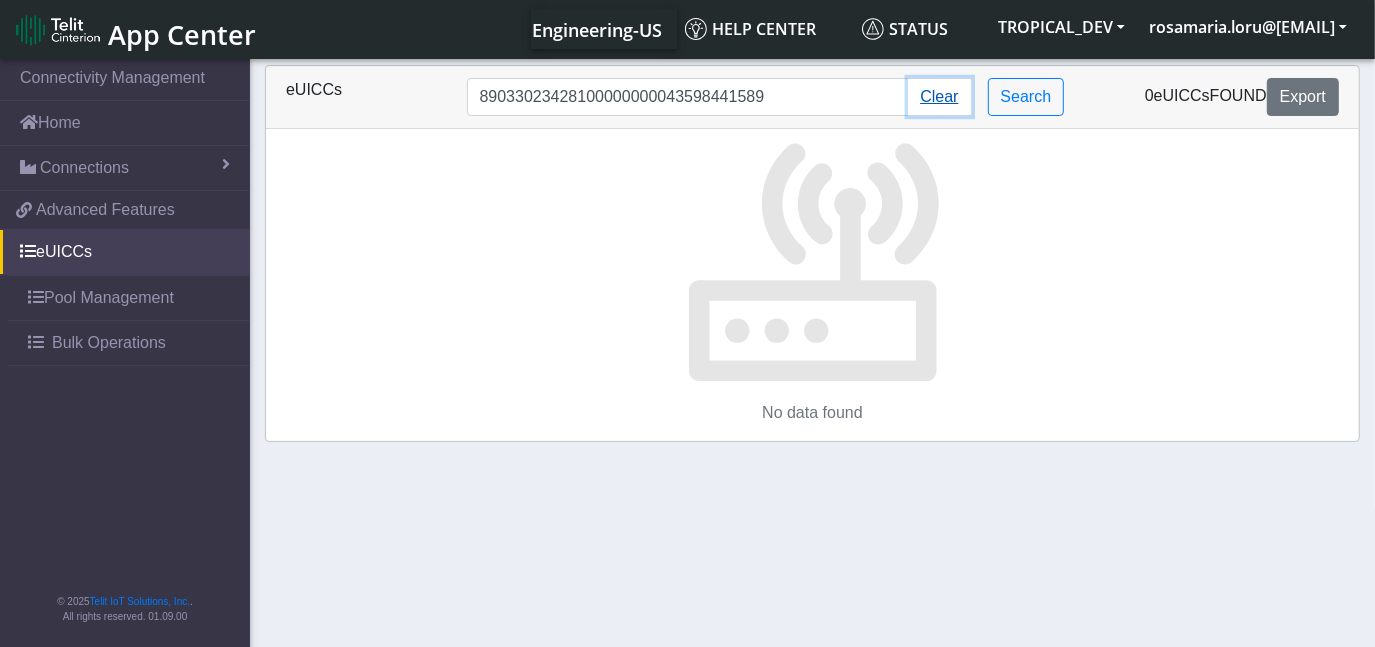 click on "Clear" at bounding box center (939, 97) 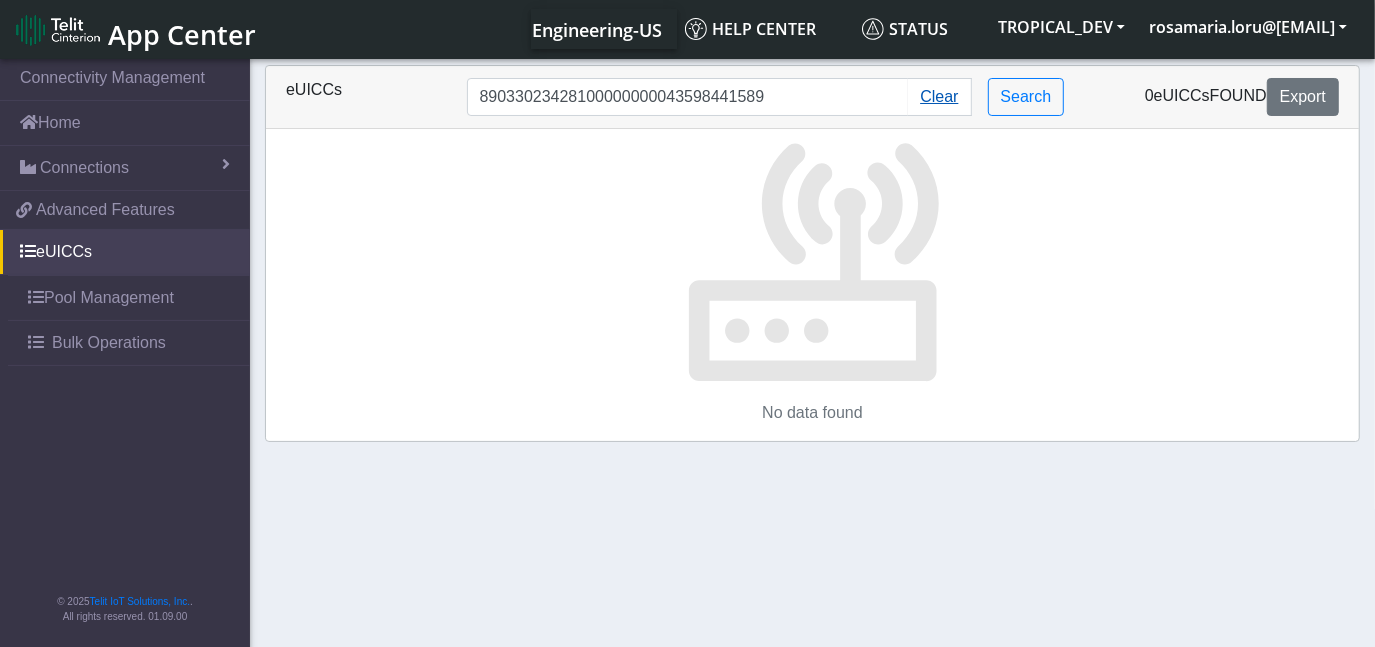 type 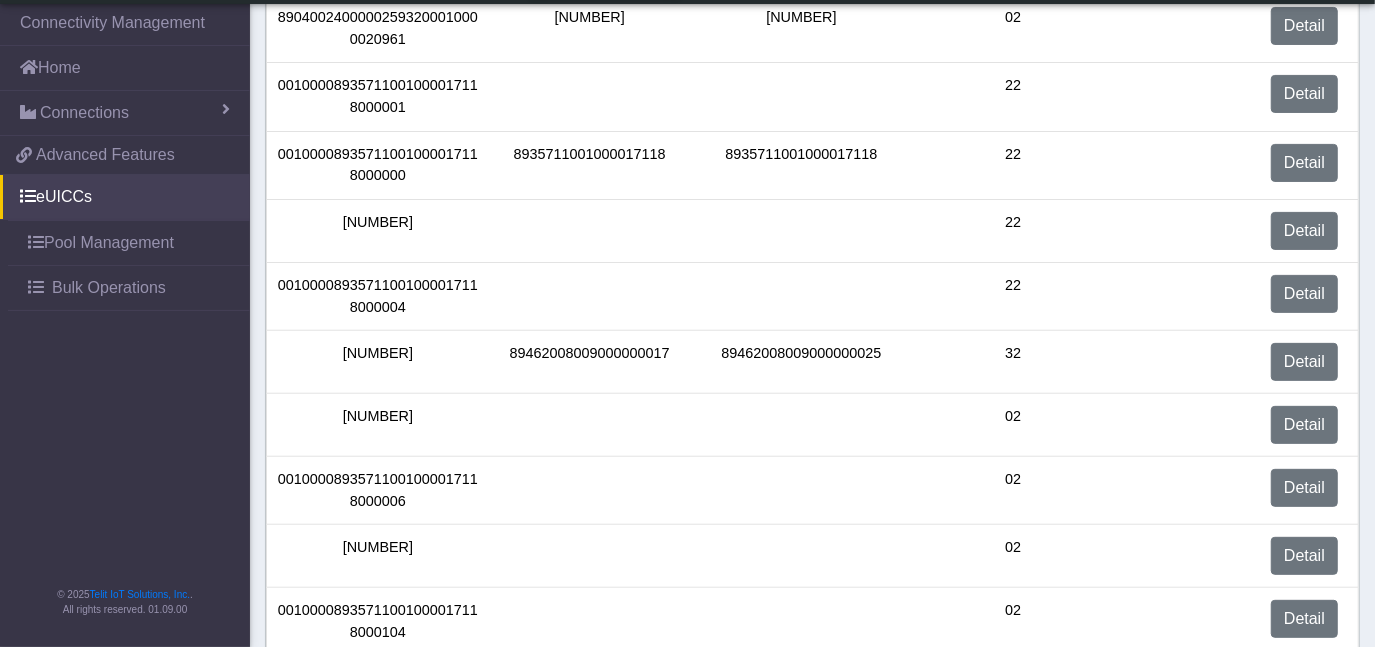 scroll, scrollTop: 363, scrollLeft: 0, axis: vertical 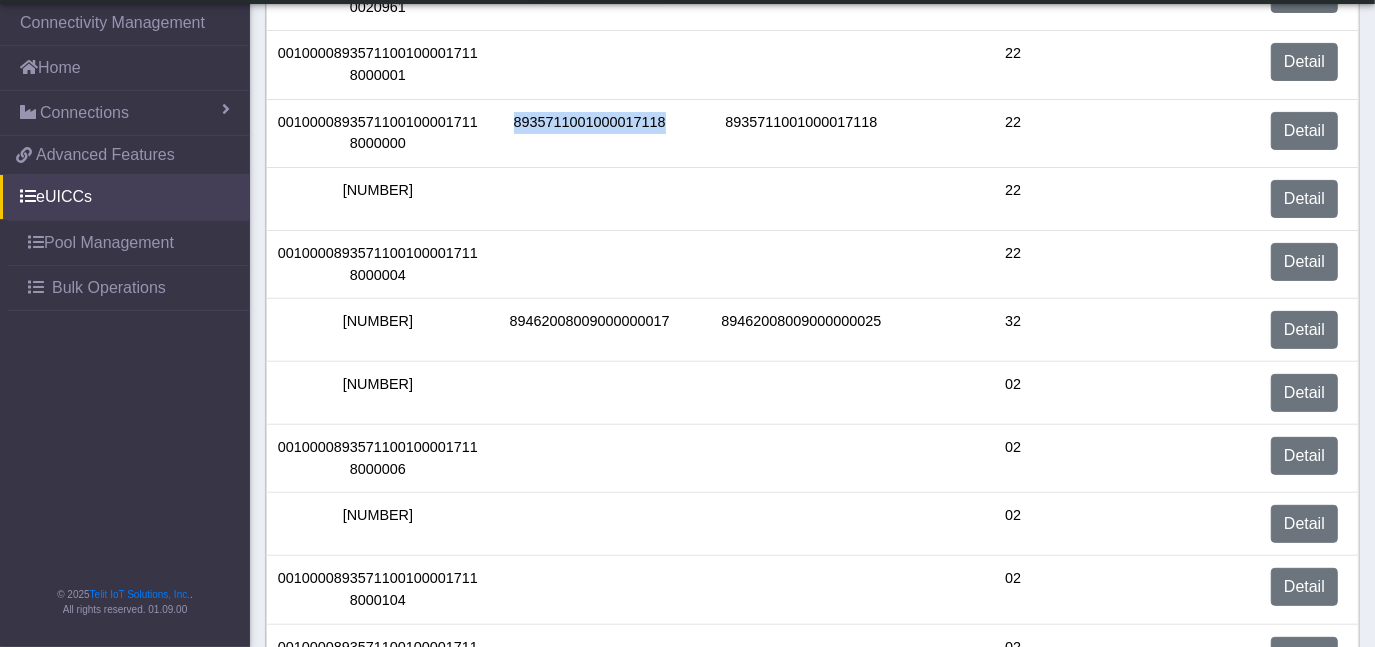 drag, startPoint x: 665, startPoint y: 116, endPoint x: 512, endPoint y: 128, distance: 153.46986 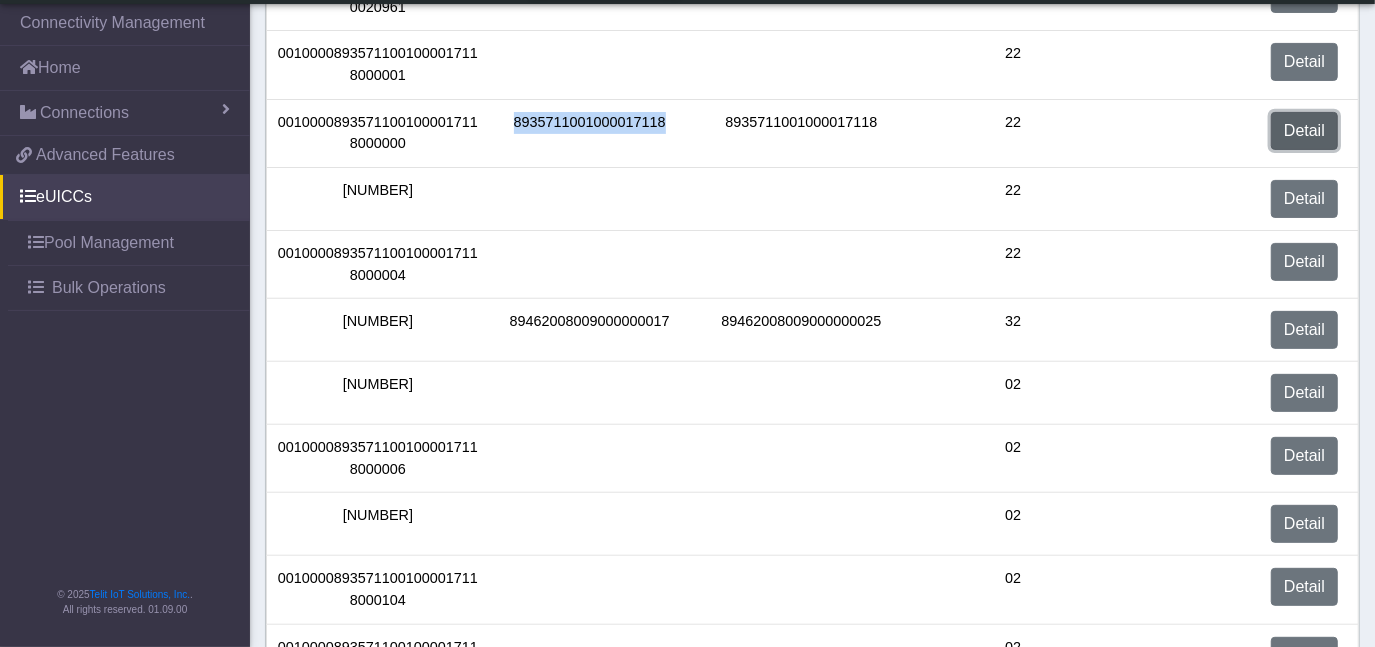 click on "Detail" at bounding box center (1304, 131) 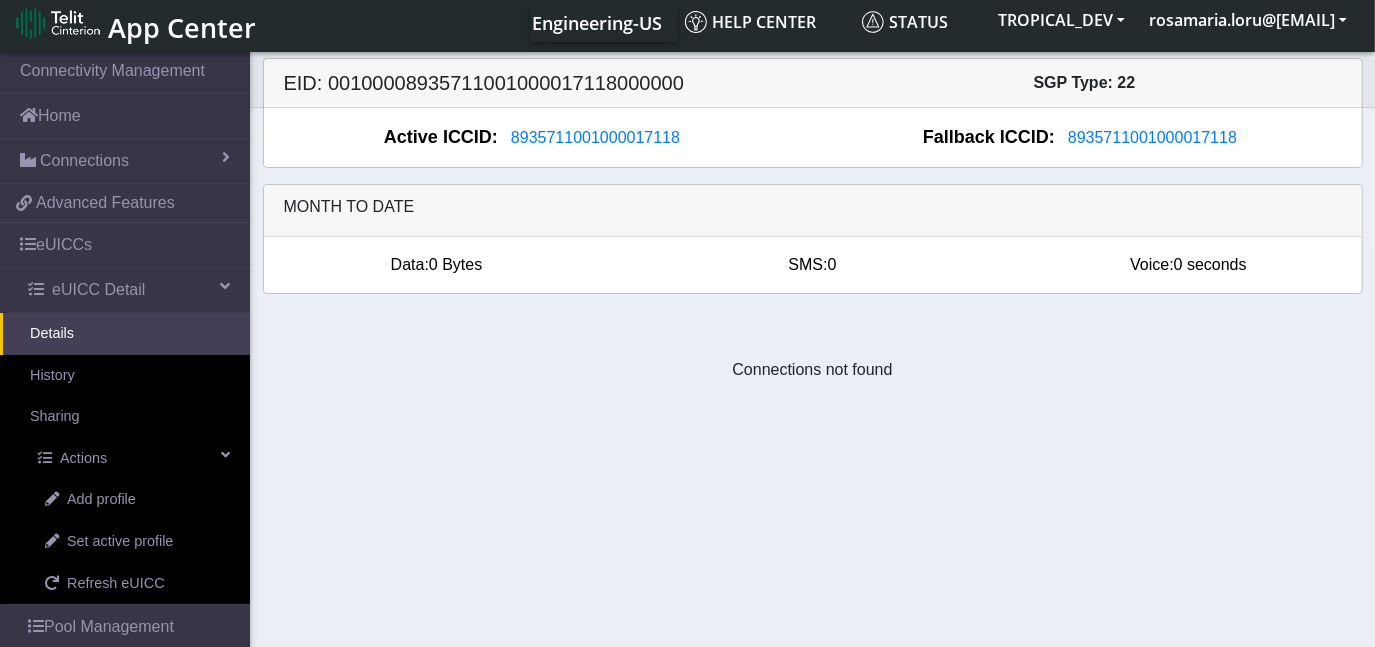 scroll, scrollTop: 0, scrollLeft: 0, axis: both 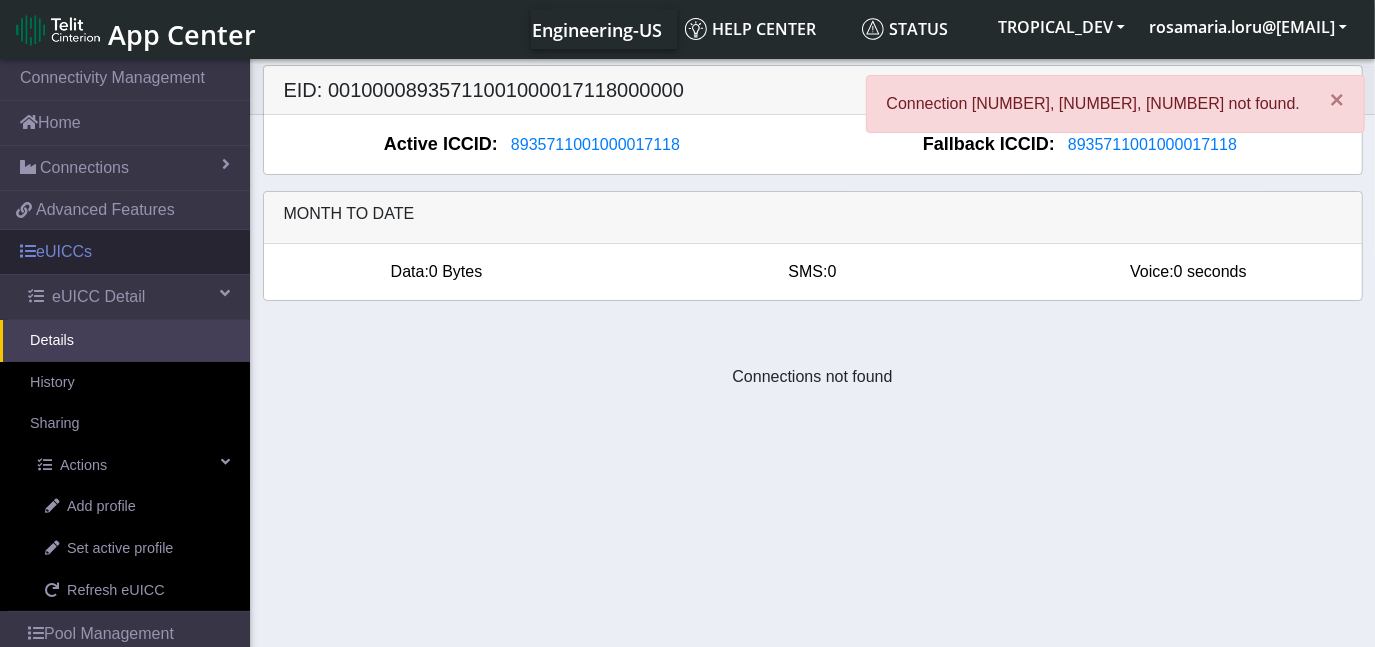 click on "eUICCs" at bounding box center [125, 252] 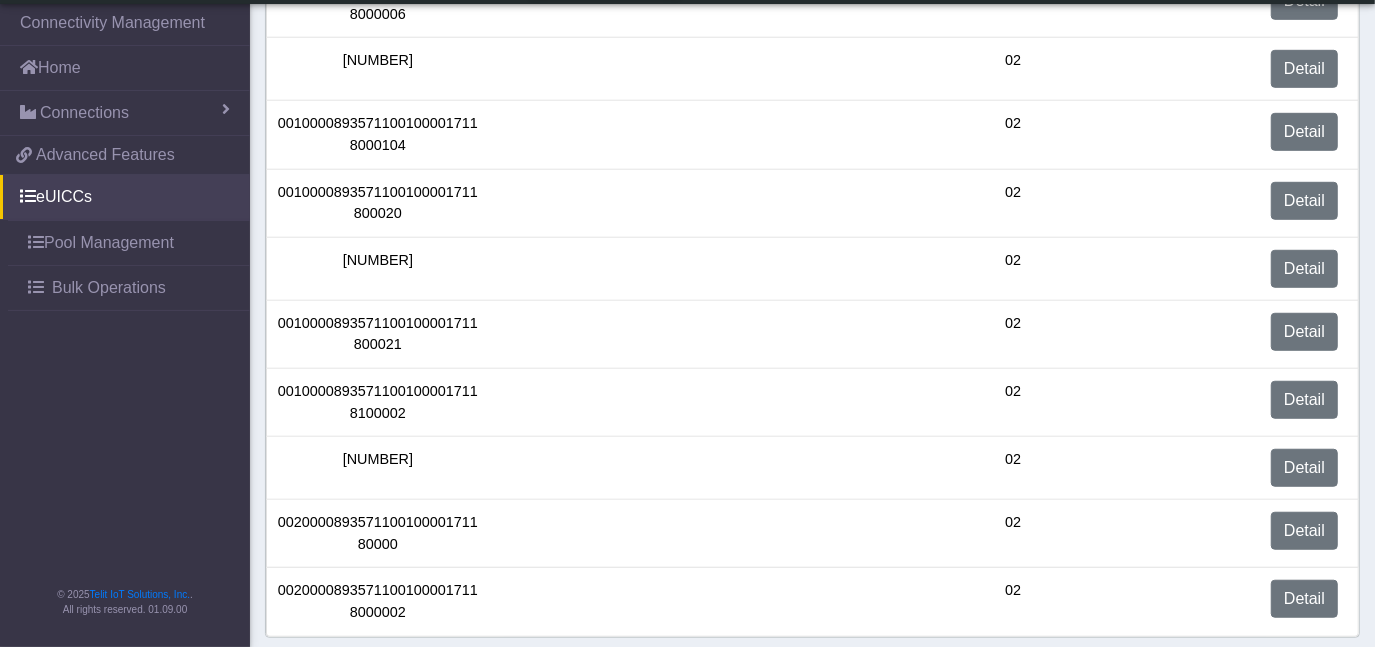 scroll, scrollTop: 917, scrollLeft: 0, axis: vertical 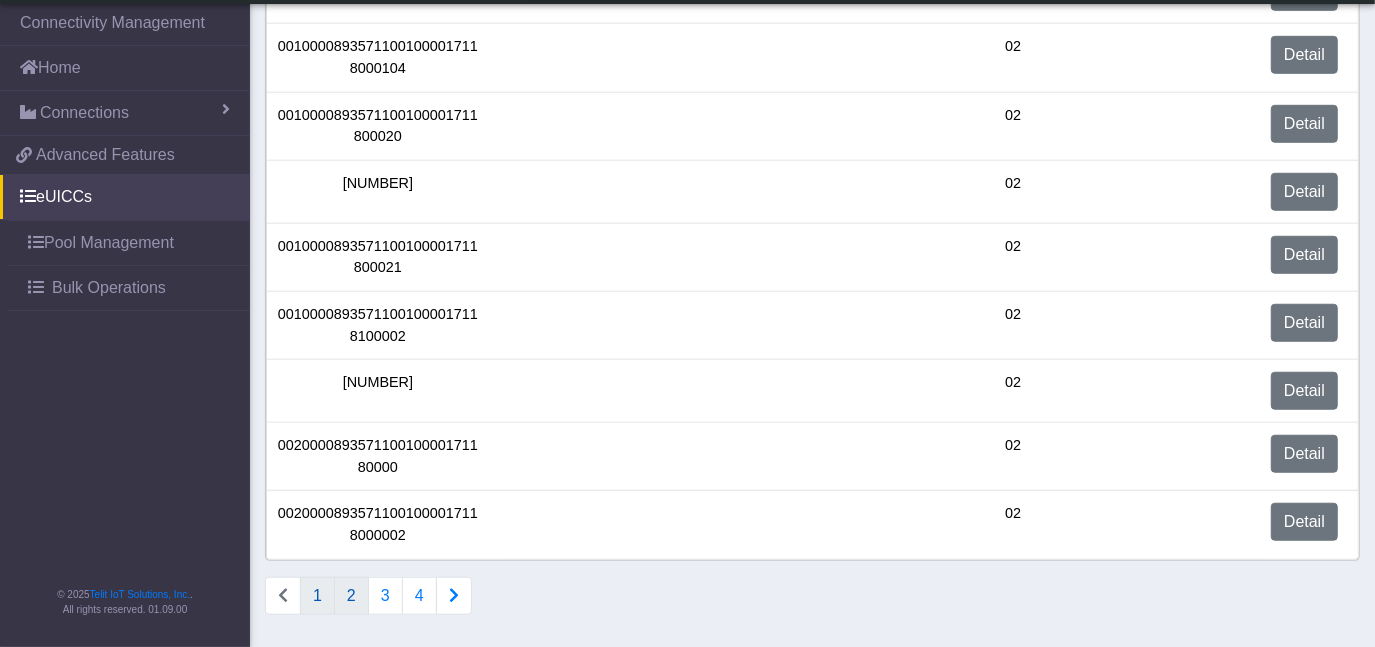 click on "2" 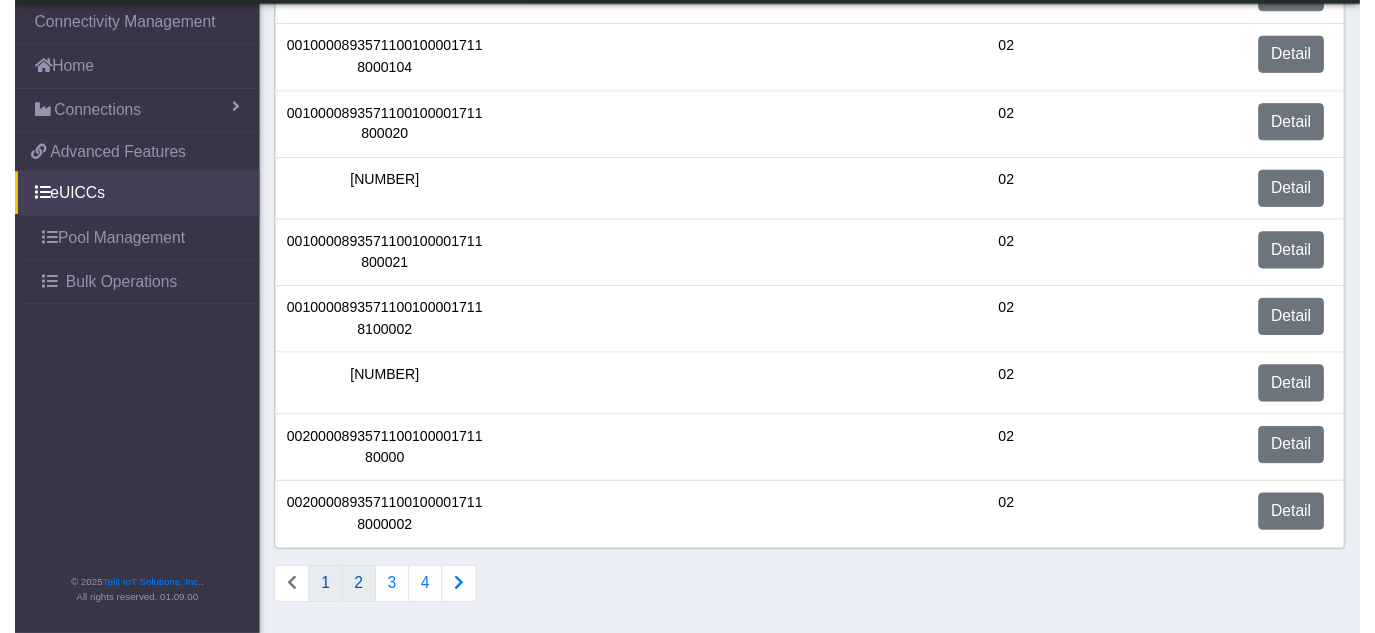 scroll, scrollTop: 0, scrollLeft: 0, axis: both 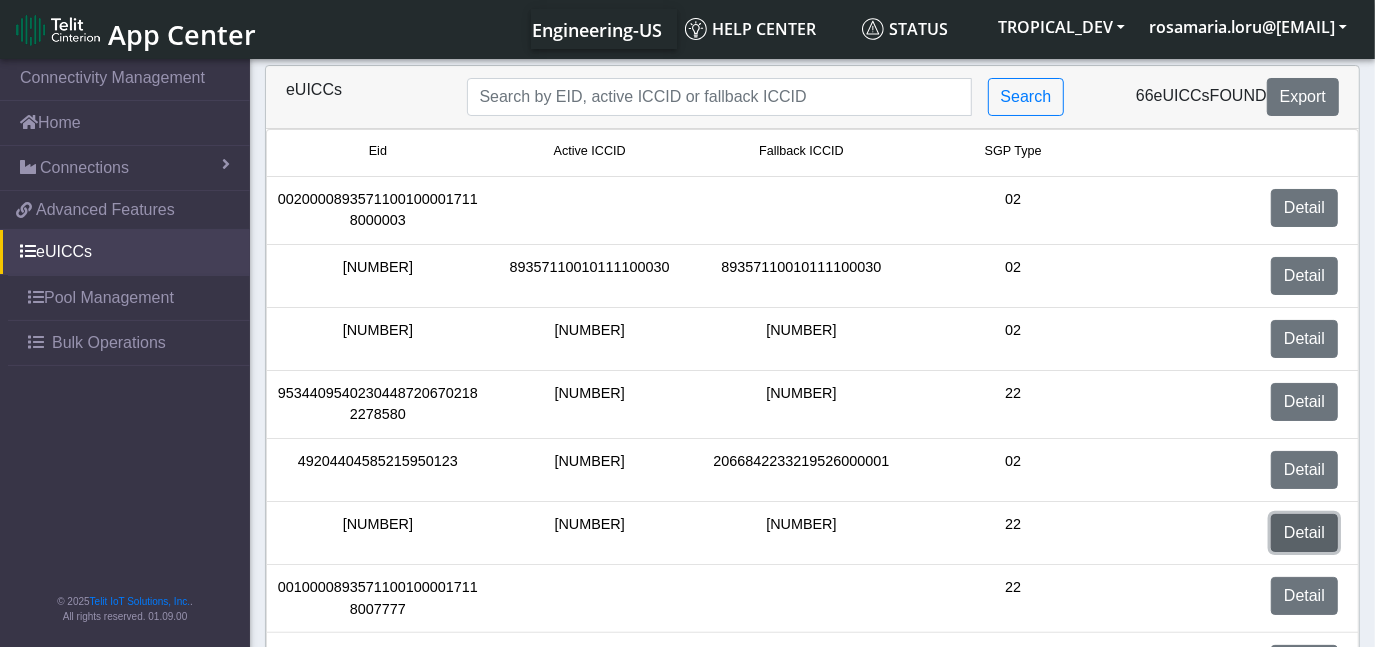 click on "Detail" at bounding box center [1304, 533] 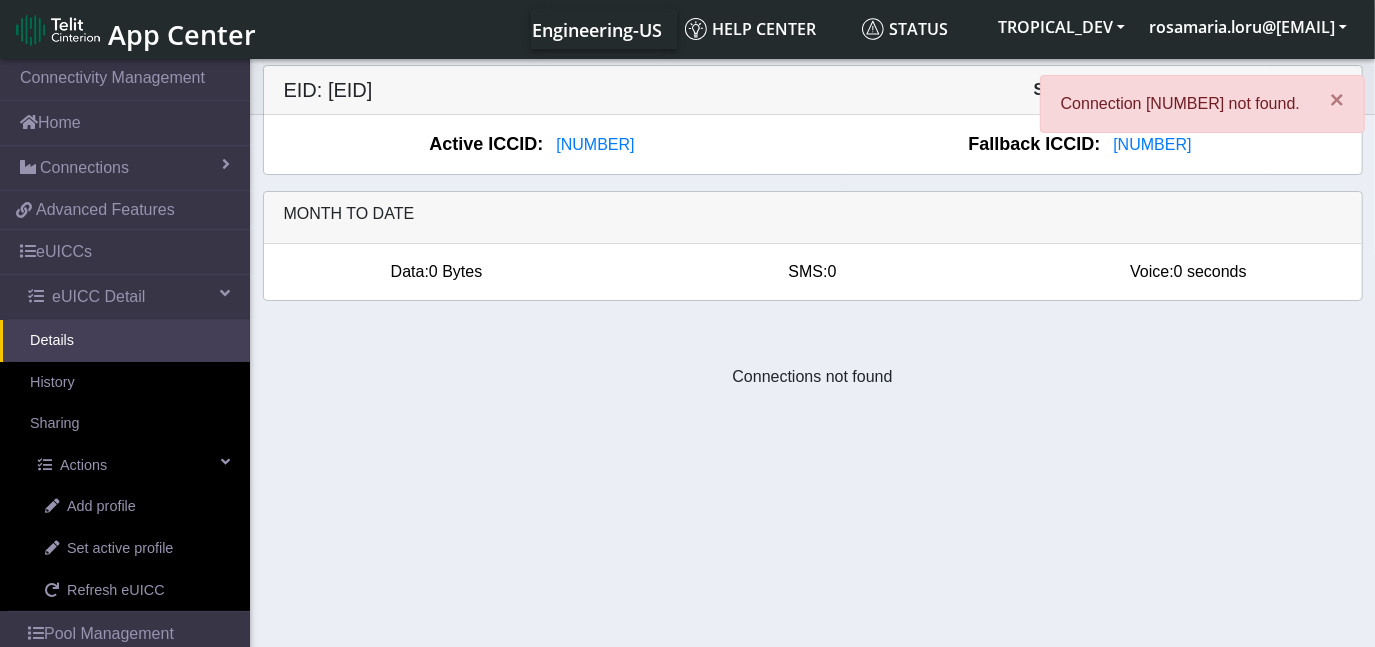 click on "Details" at bounding box center [125, 341] 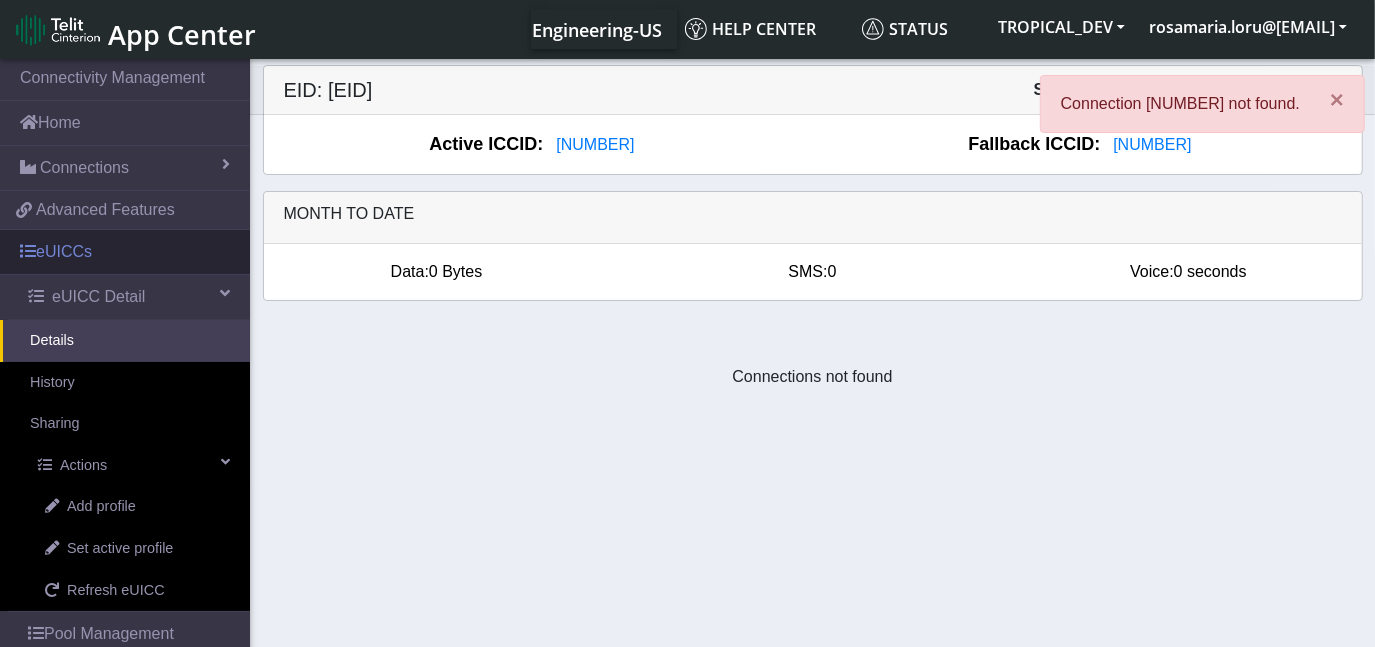 click on "eUICCs" at bounding box center [125, 252] 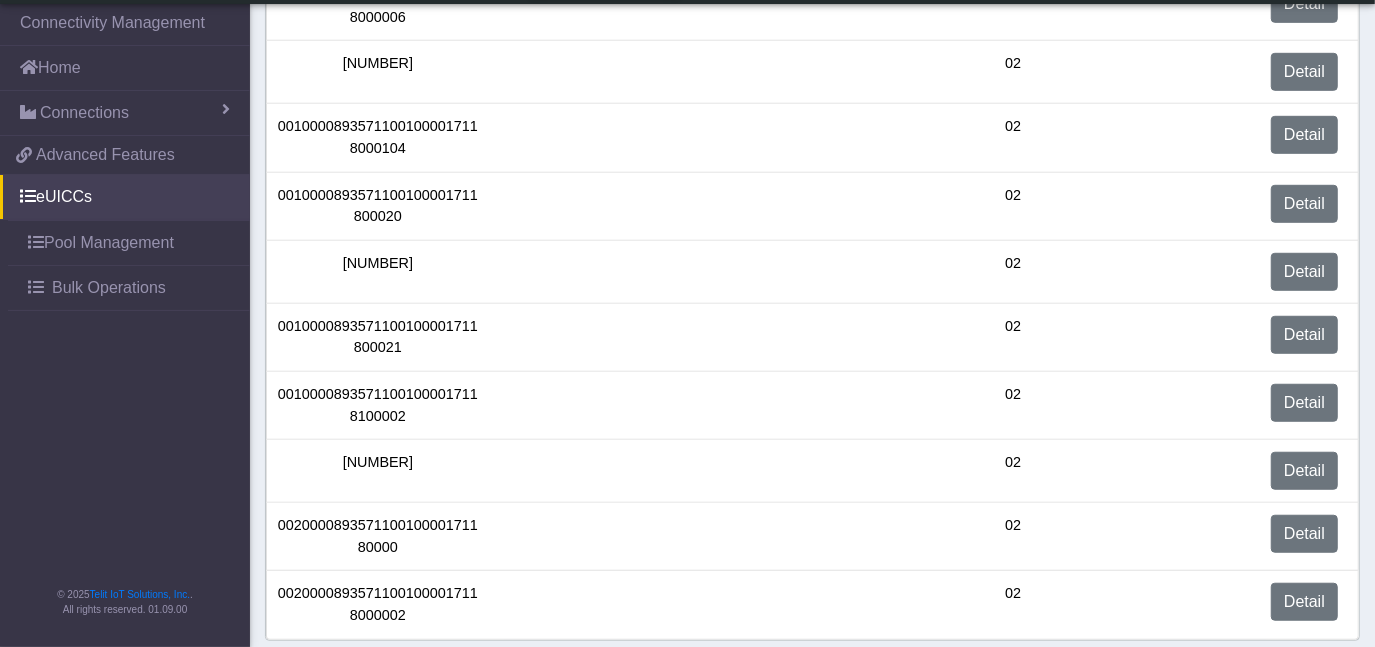 scroll, scrollTop: 917, scrollLeft: 0, axis: vertical 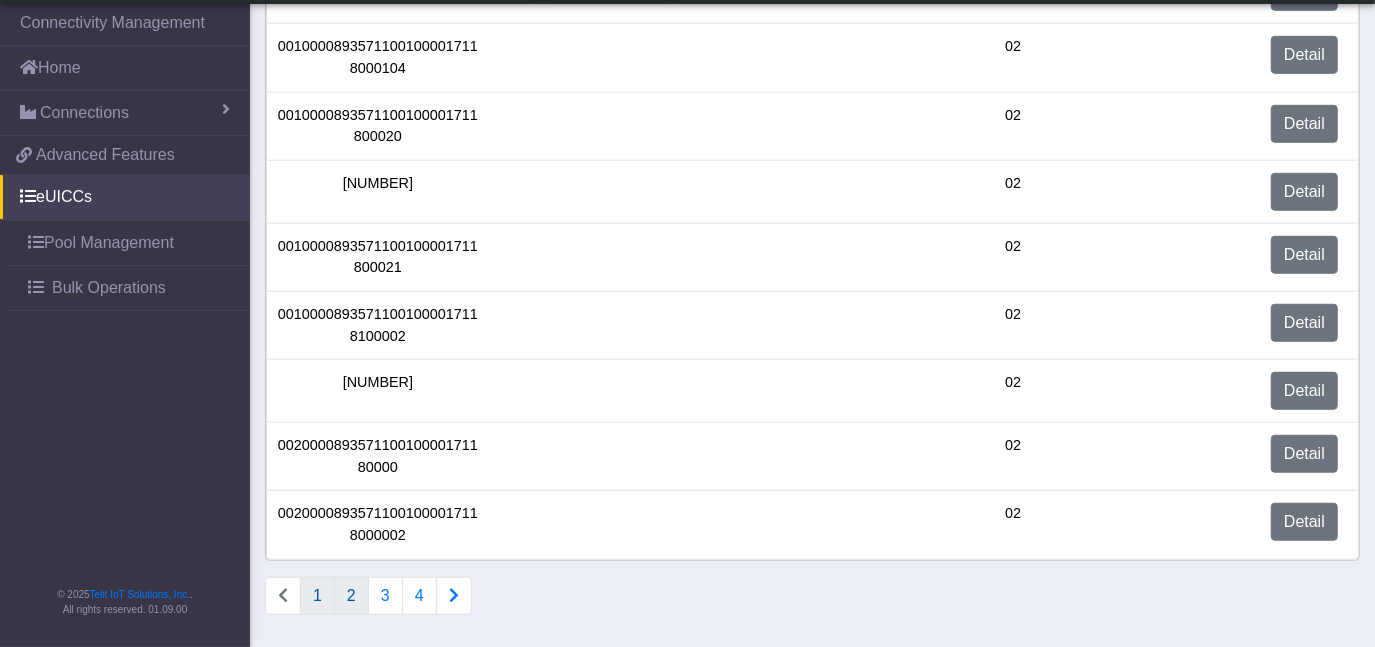 click on "2" 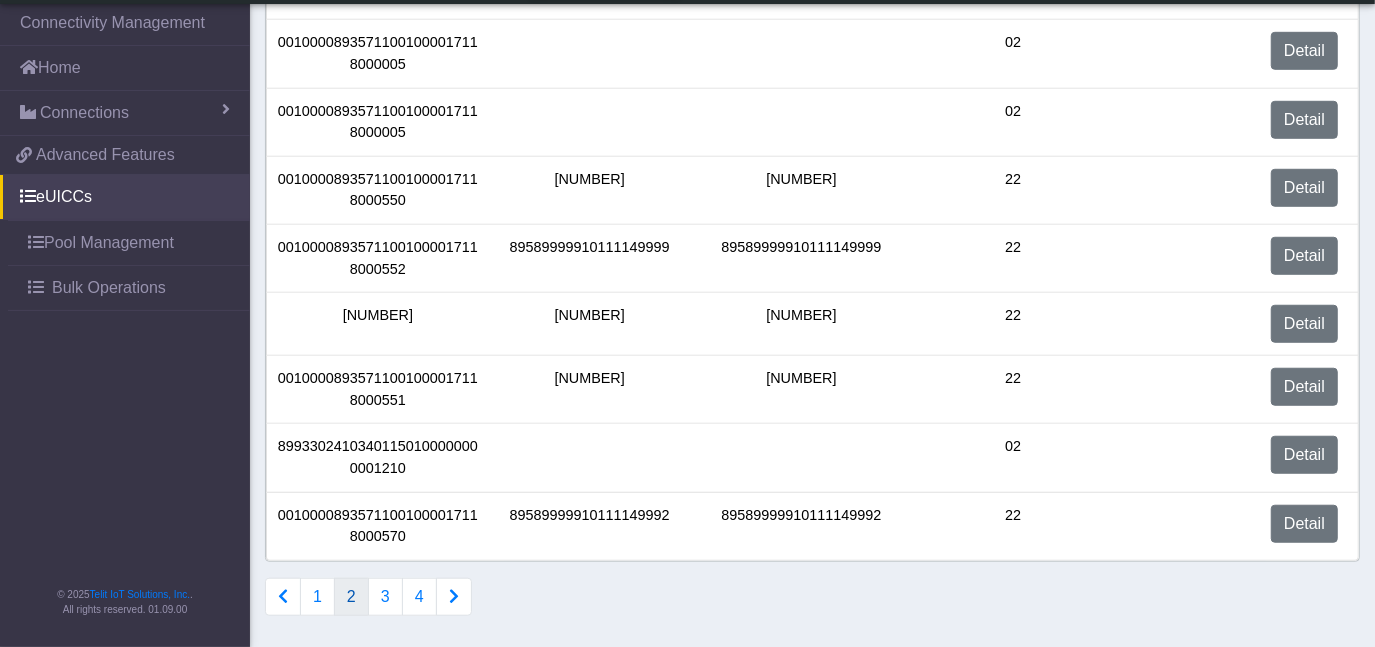 scroll, scrollTop: 900, scrollLeft: 0, axis: vertical 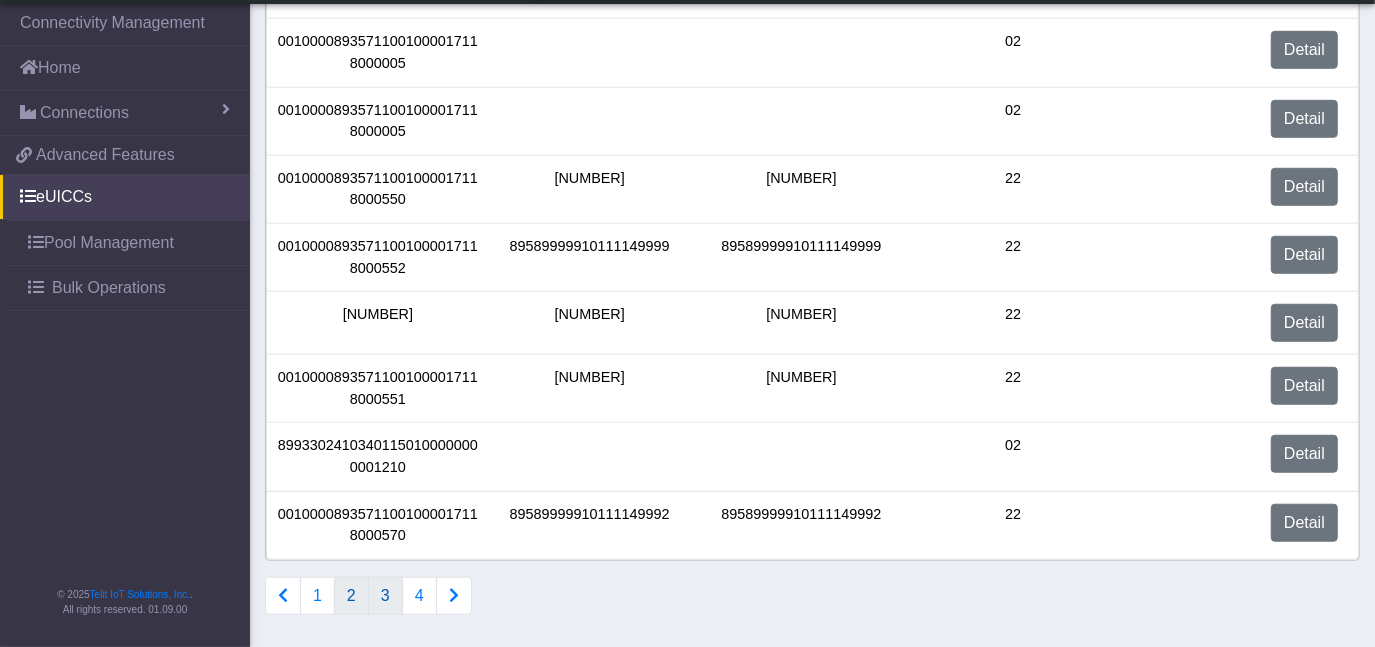 click on "3" 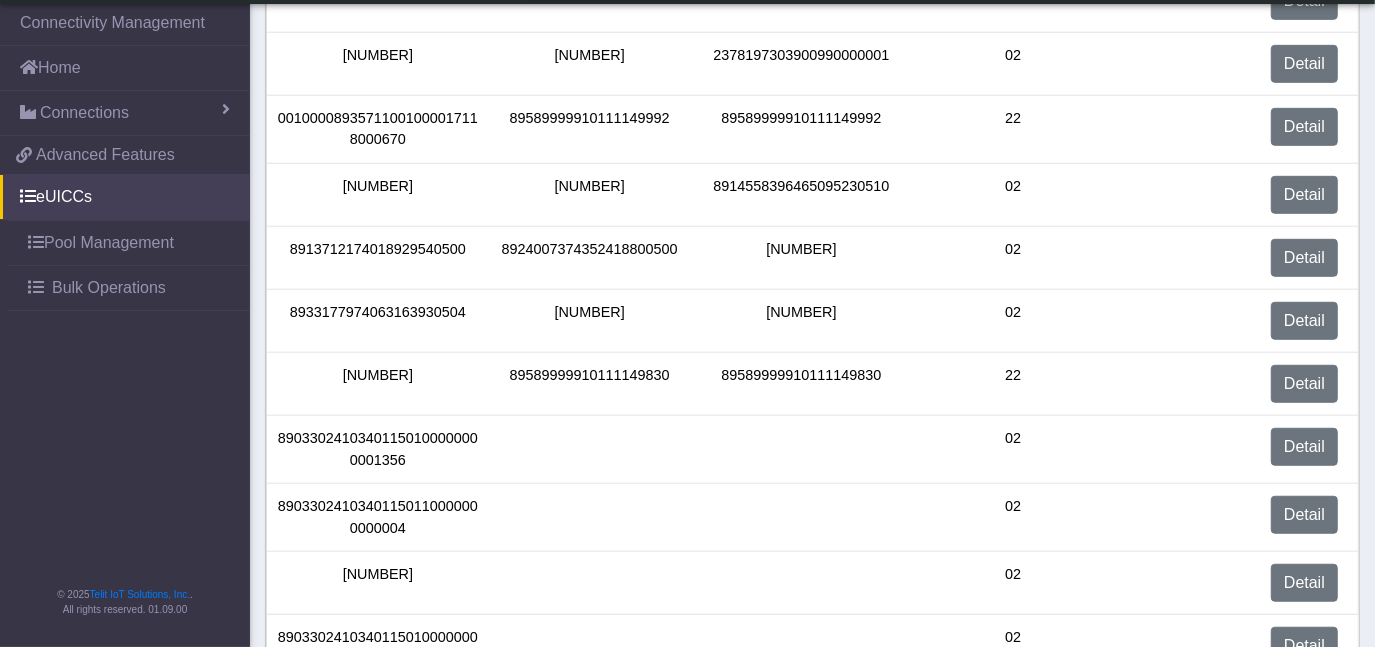 scroll, scrollTop: 888, scrollLeft: 0, axis: vertical 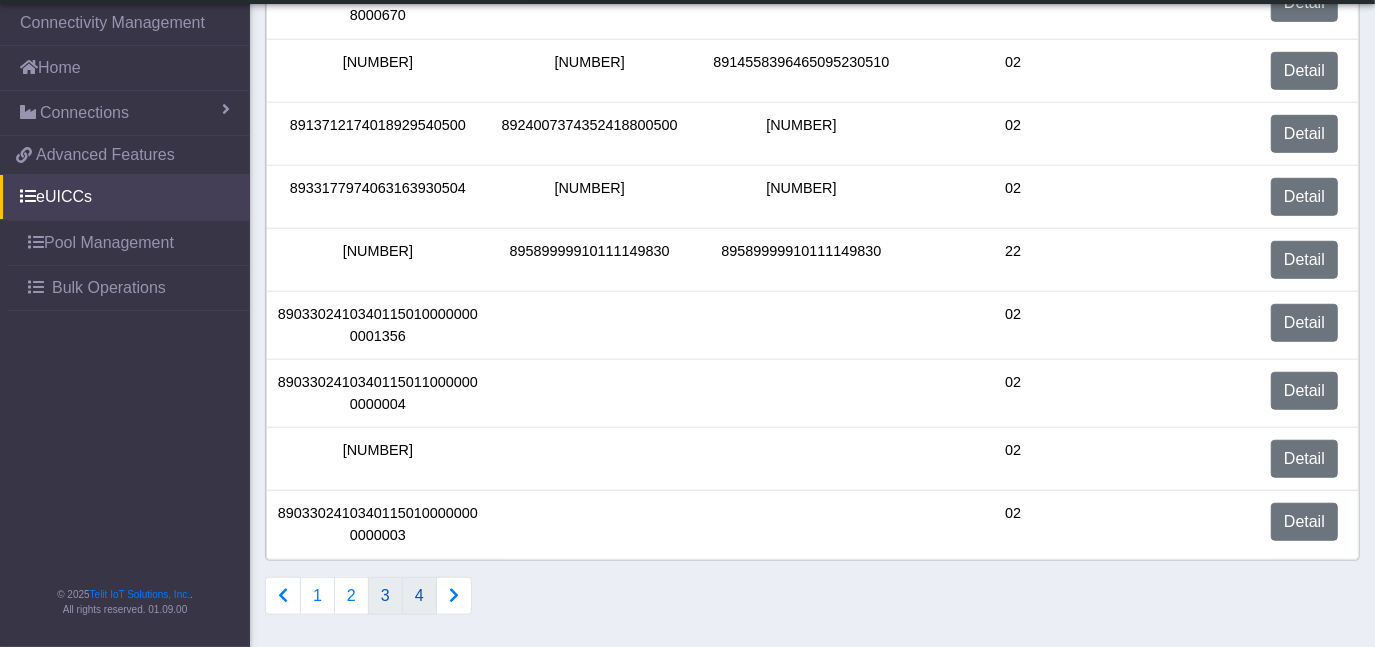 click on "4" 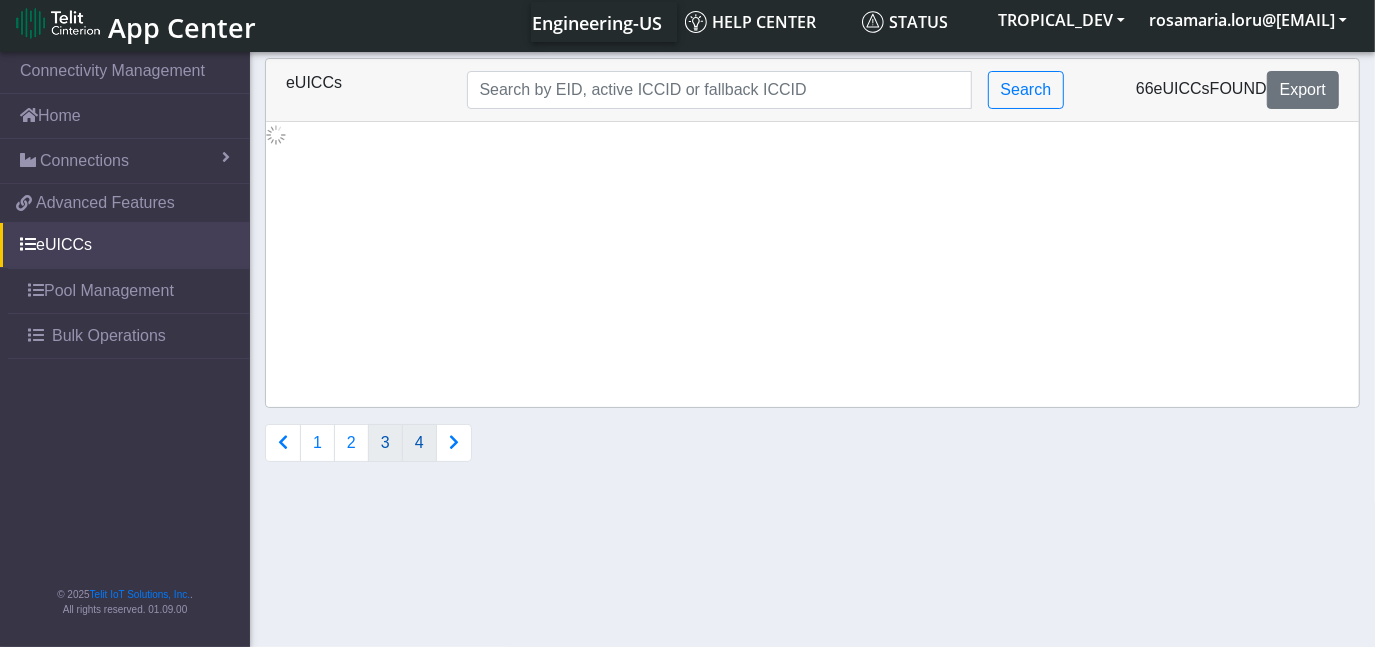 scroll, scrollTop: 0, scrollLeft: 0, axis: both 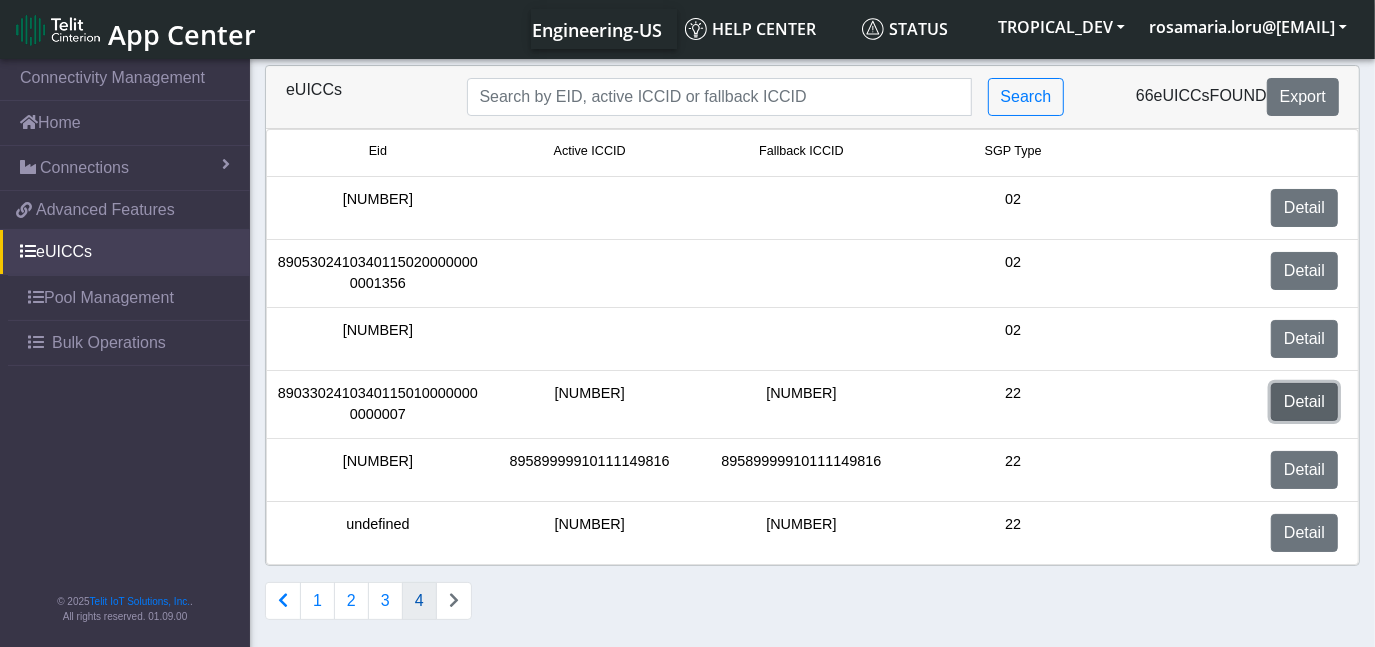 click on "Detail" at bounding box center [1304, 402] 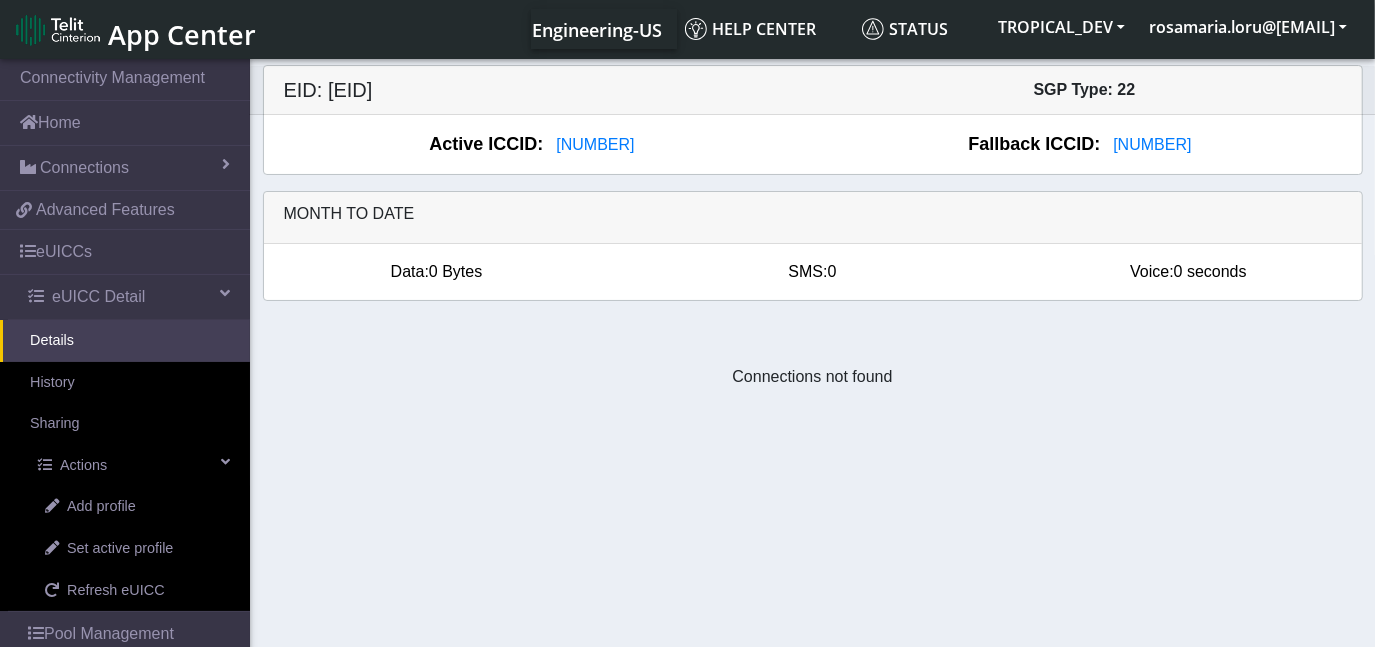 click on "Details" at bounding box center [125, 341] 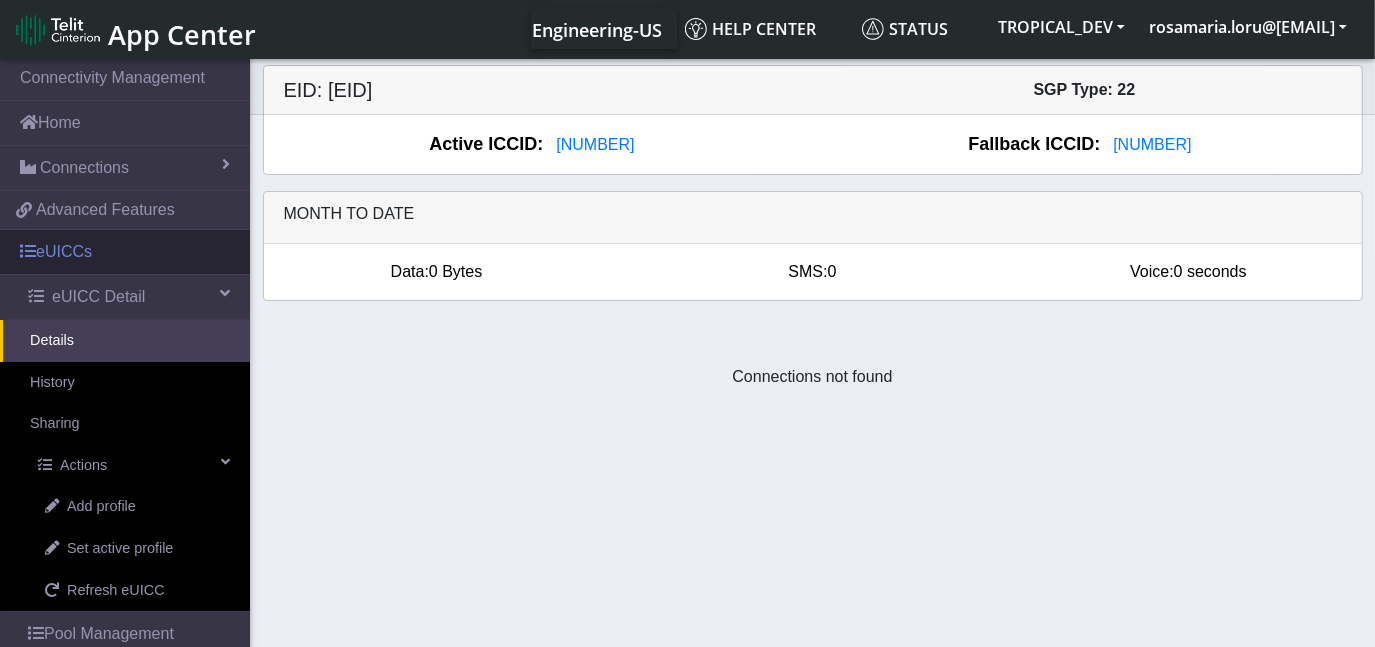 click on "eUICCs" at bounding box center (125, 252) 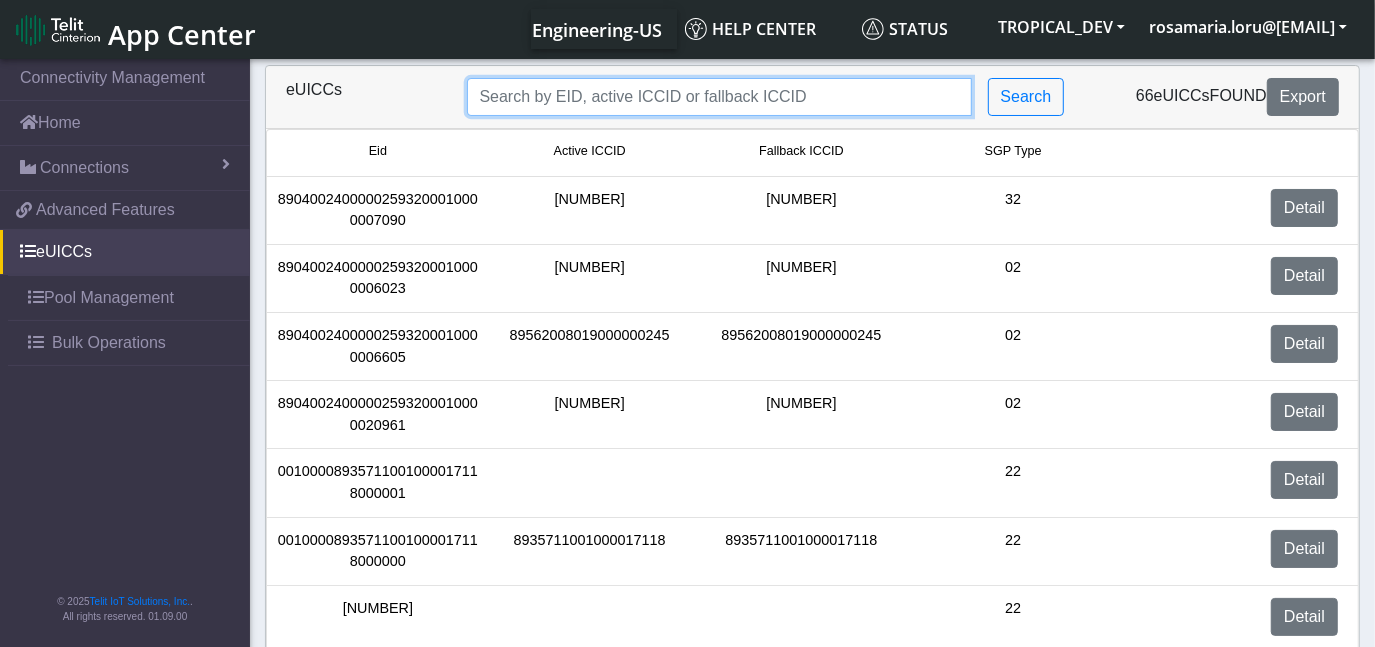 click at bounding box center [719, 97] 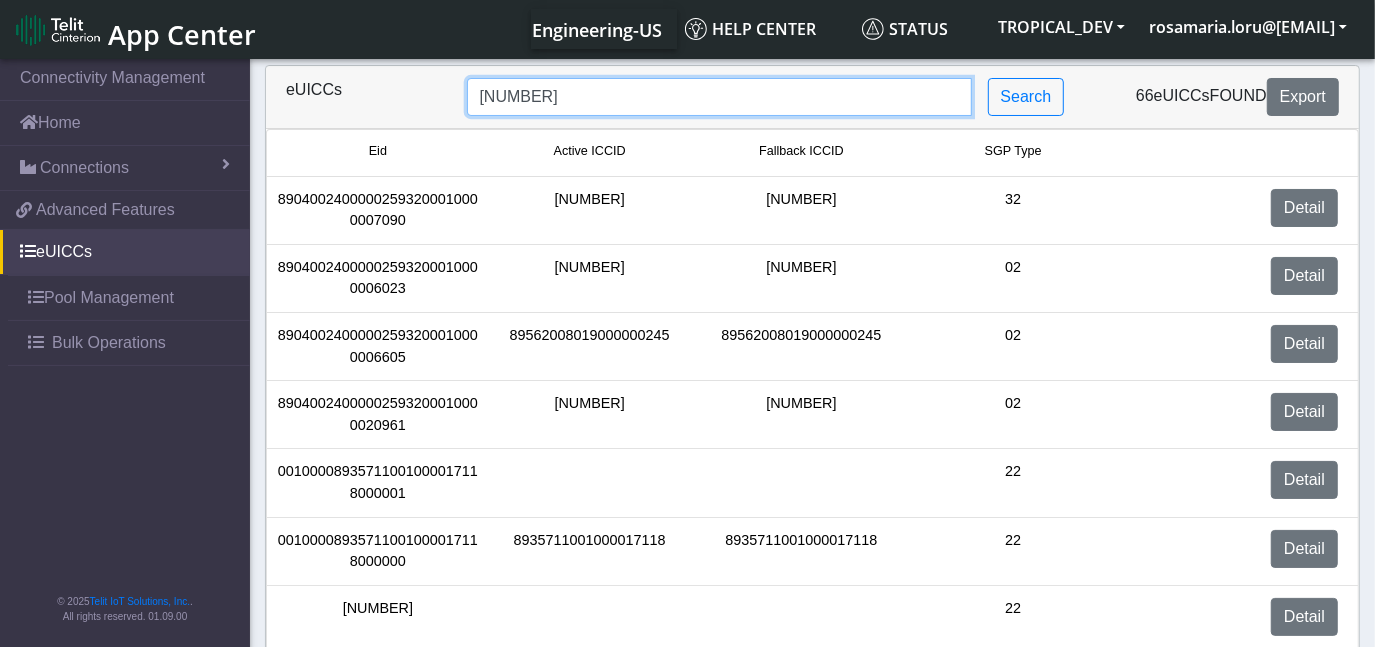 type on "[NUMBER]" 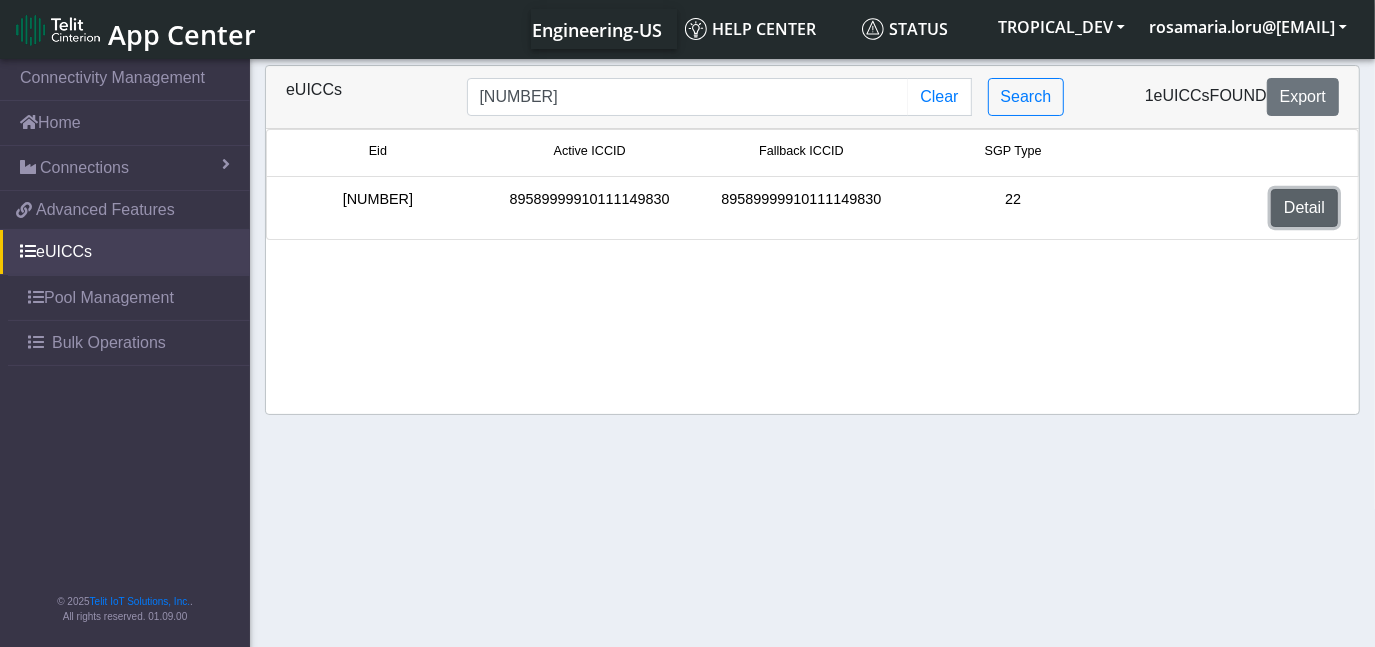 click on "Detail" at bounding box center (1304, 208) 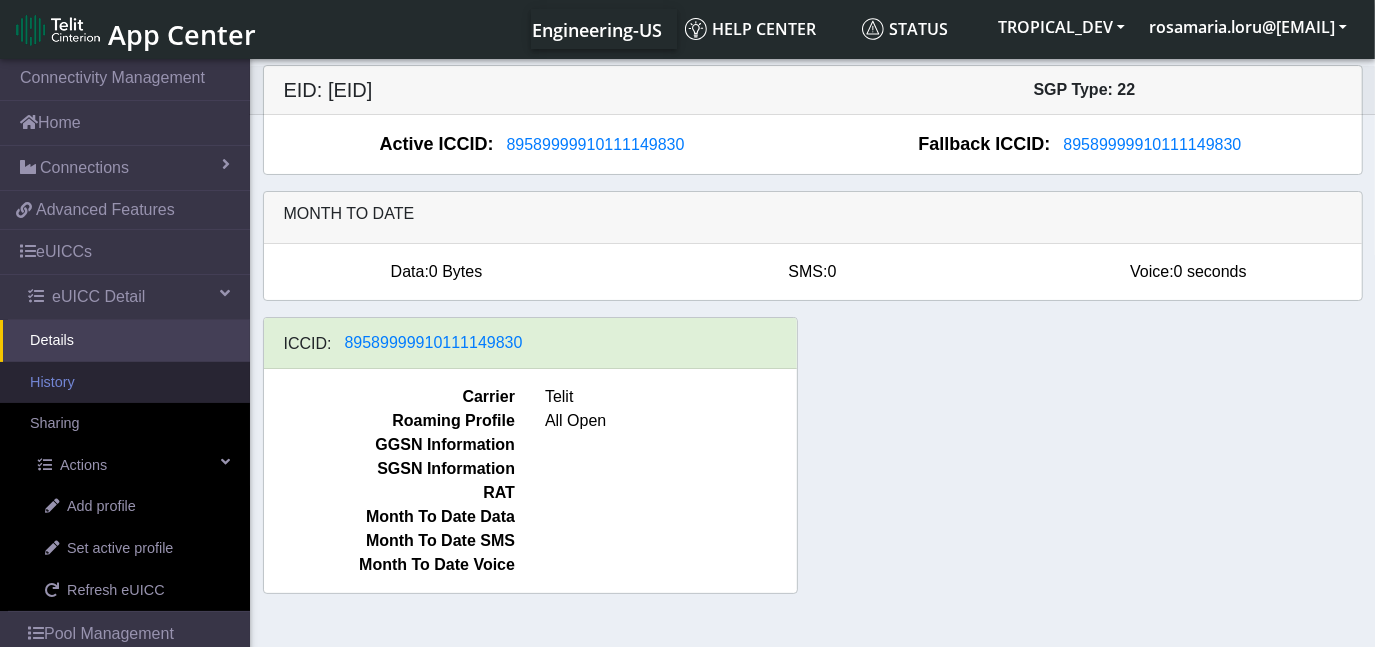 click on "History" at bounding box center (125, 383) 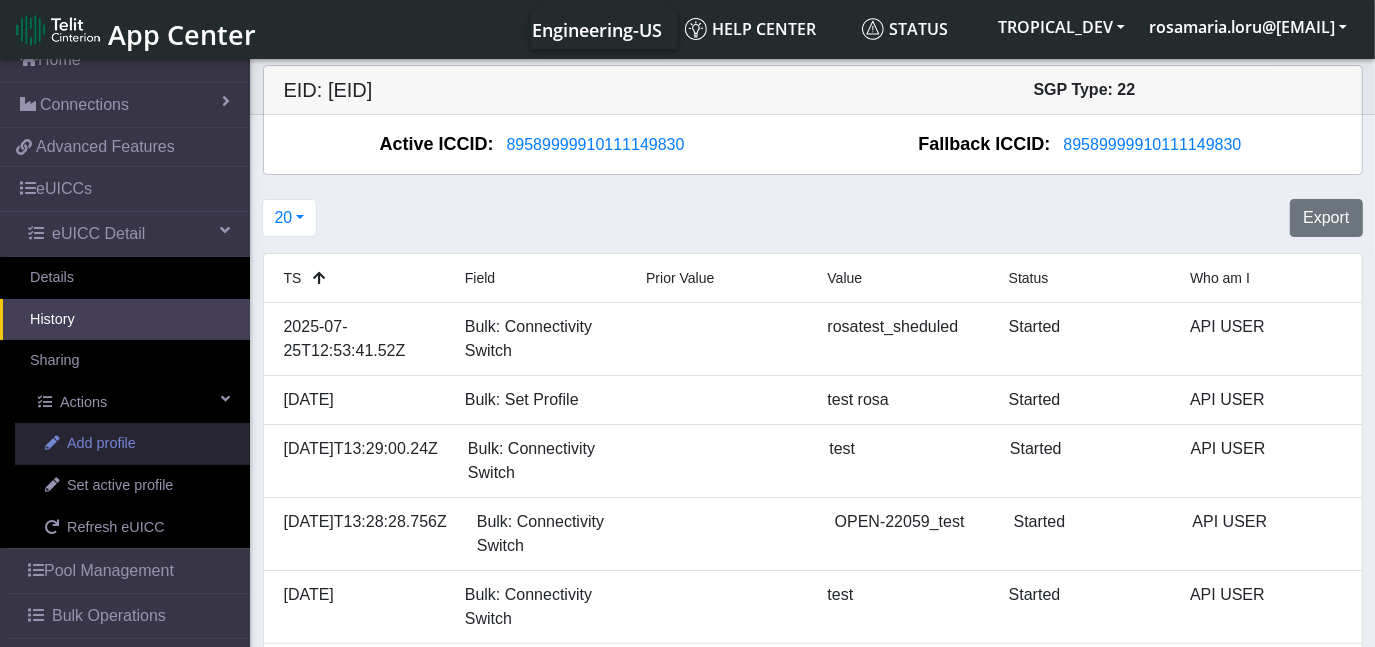 scroll, scrollTop: 120, scrollLeft: 0, axis: vertical 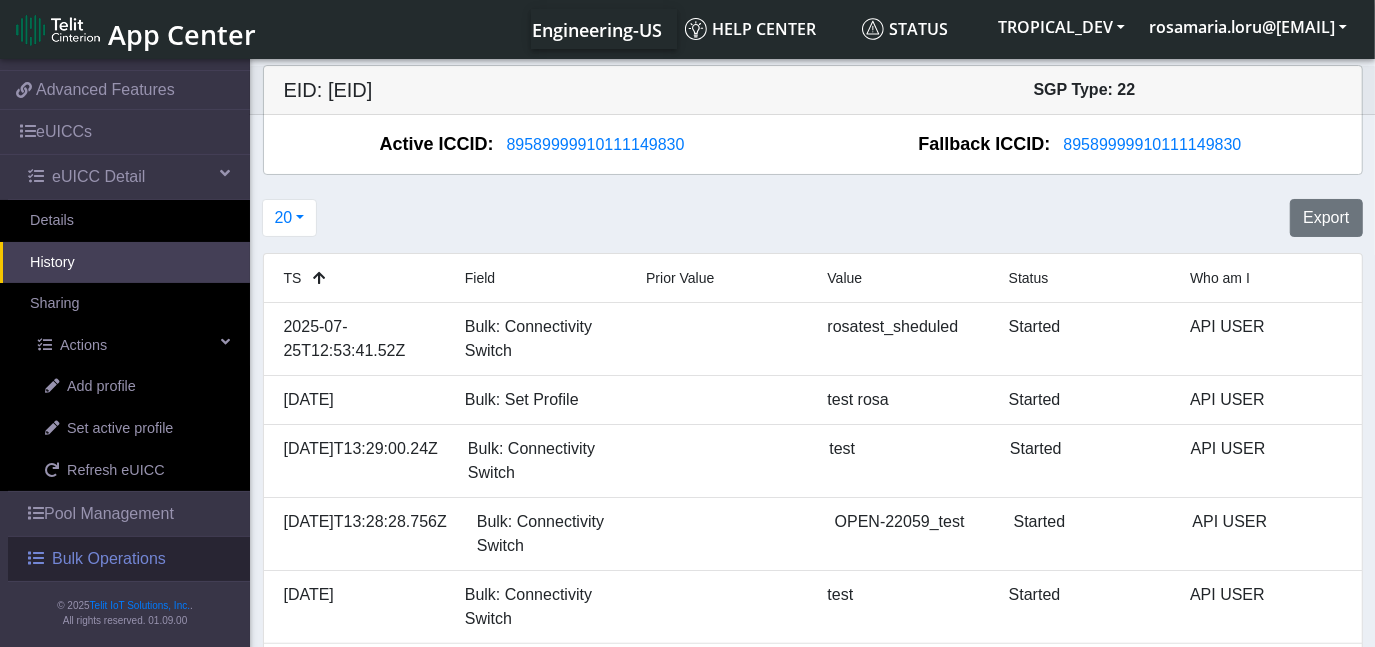 click on "Bulk Operations" at bounding box center [109, 559] 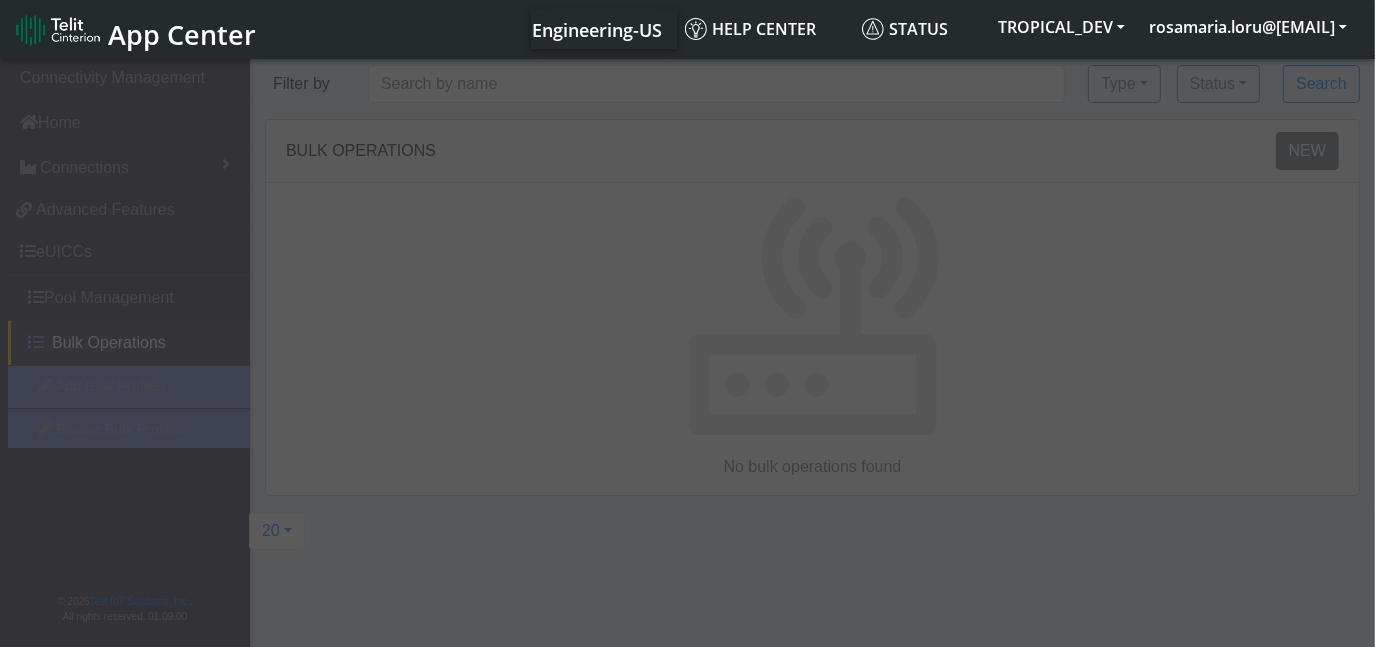 scroll, scrollTop: 0, scrollLeft: 0, axis: both 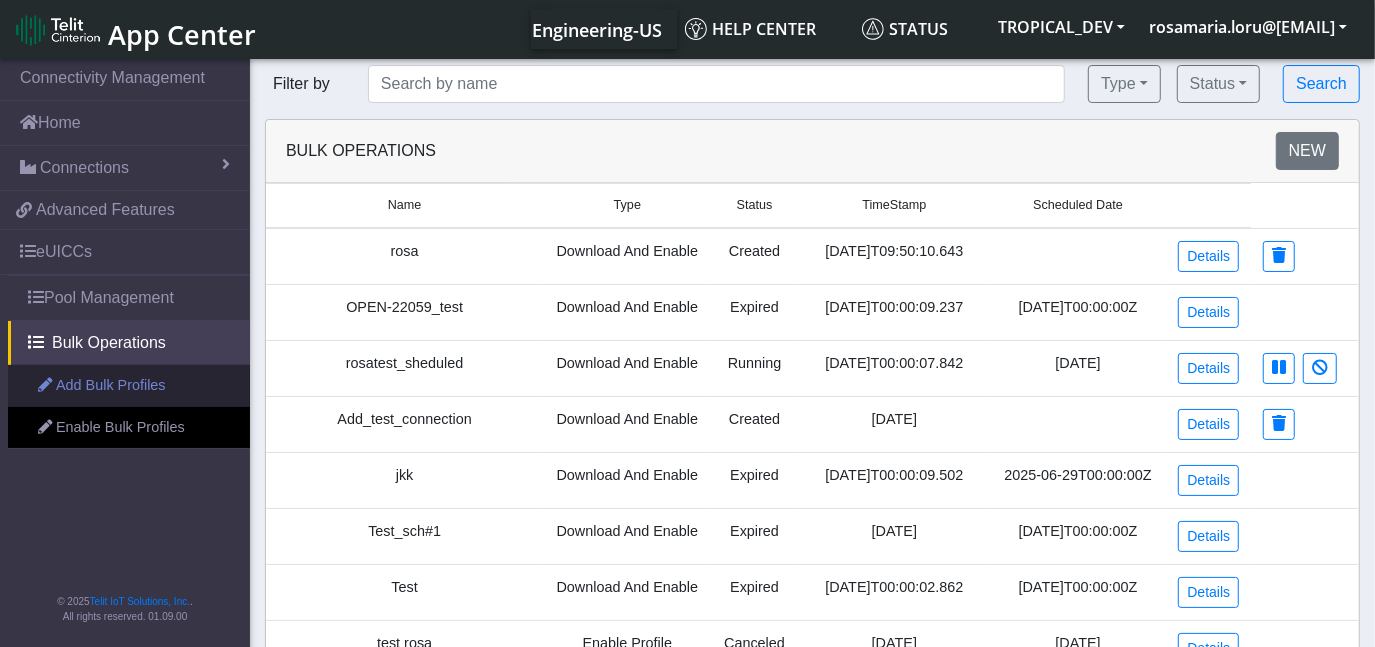 click on "Add Bulk Profiles" at bounding box center [129, 386] 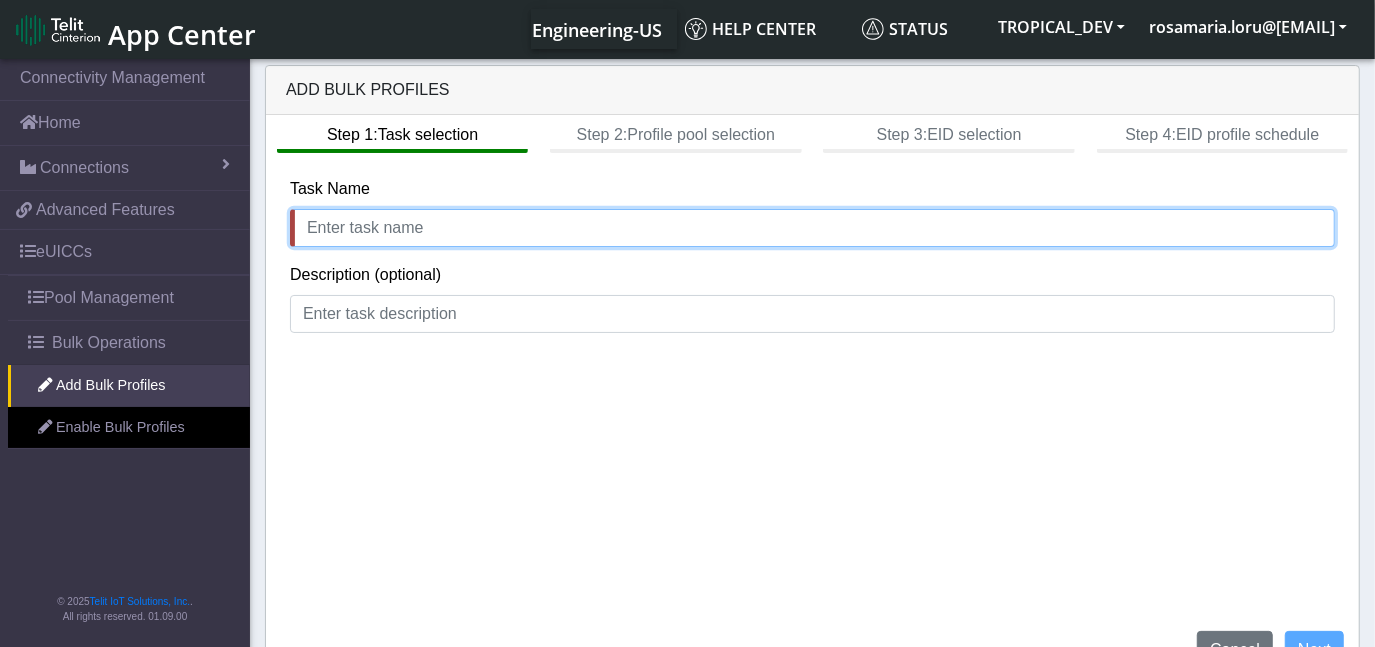 click 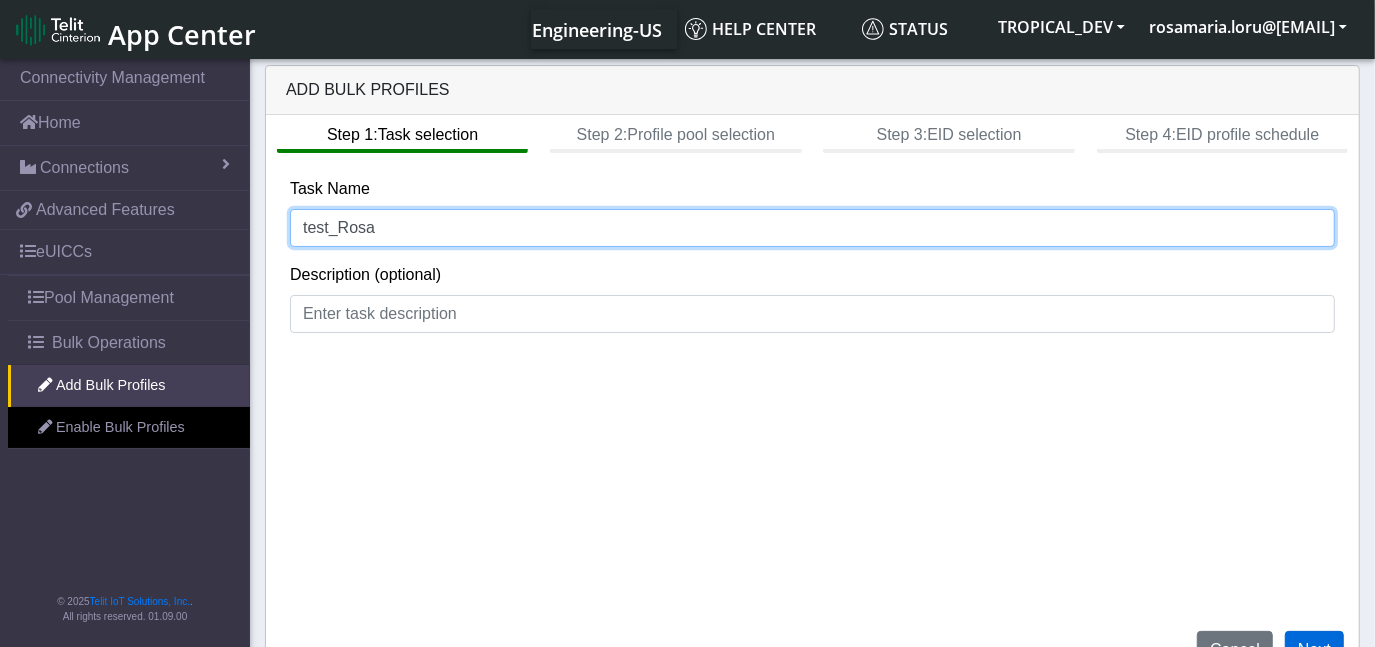 type on "test_Rosa" 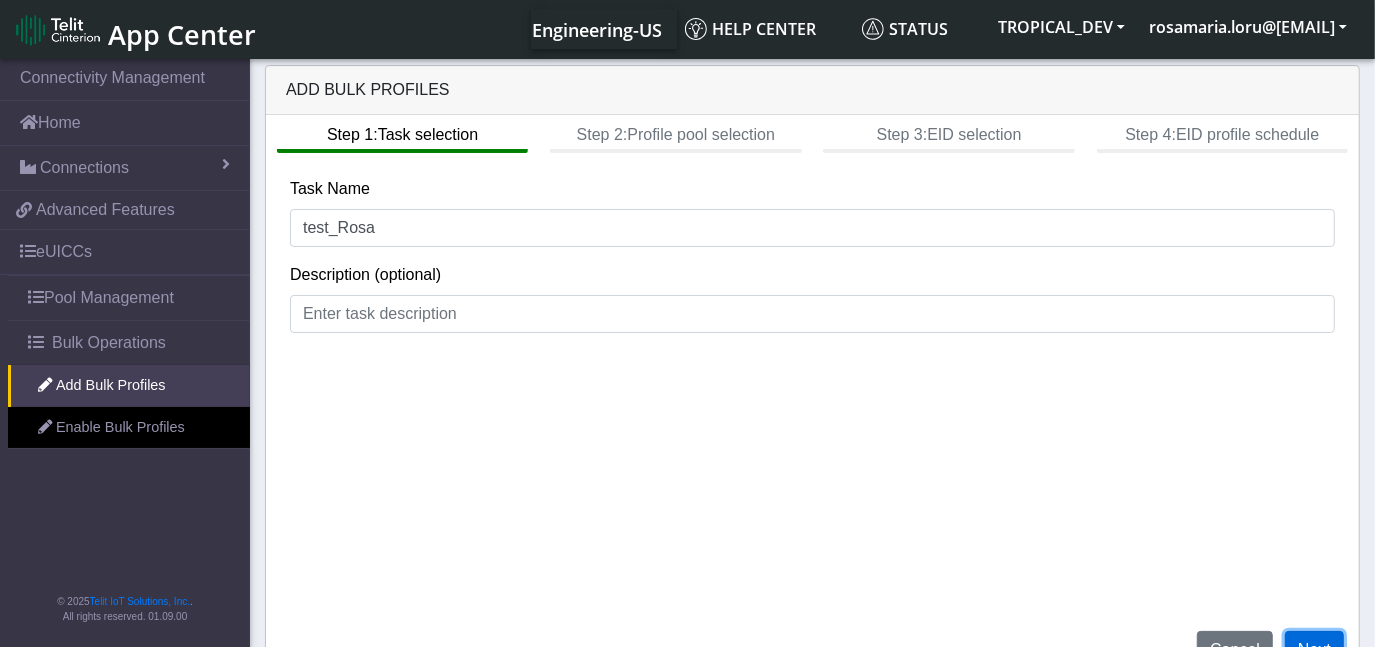 click on "Next" at bounding box center (1314, 650) 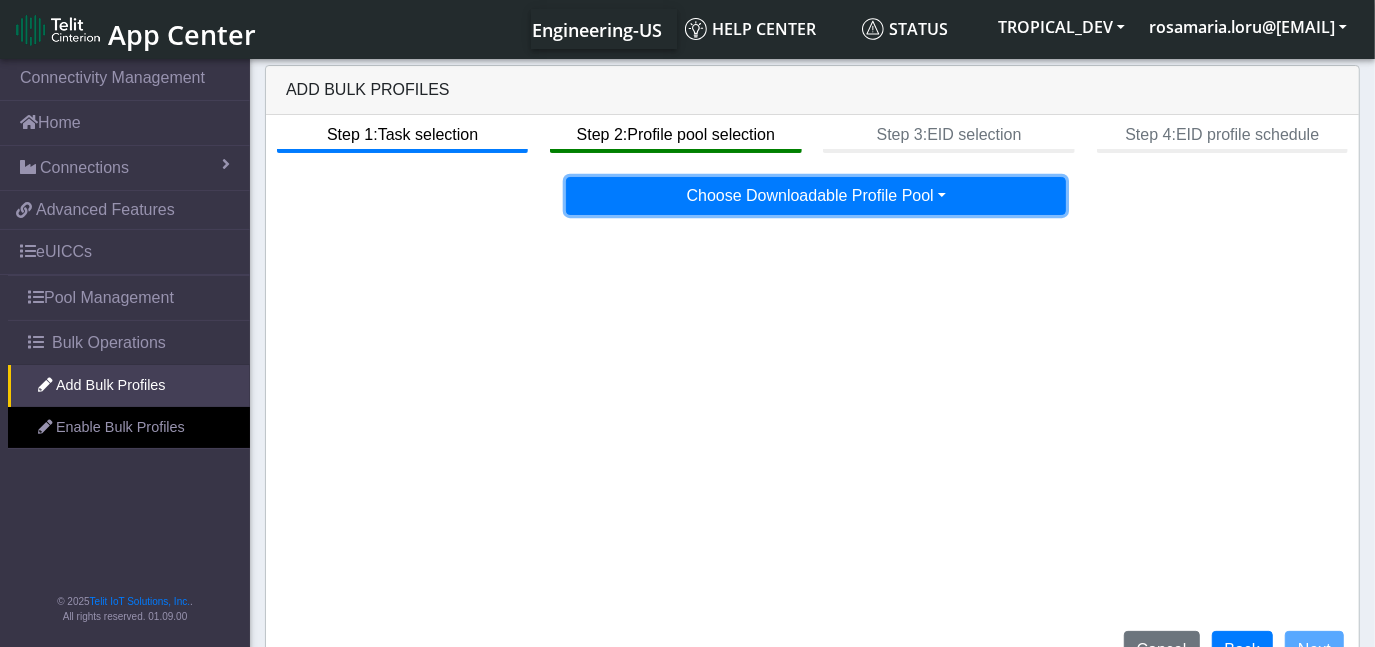 click on "Choose Downloadable Profile Pool" at bounding box center [816, 196] 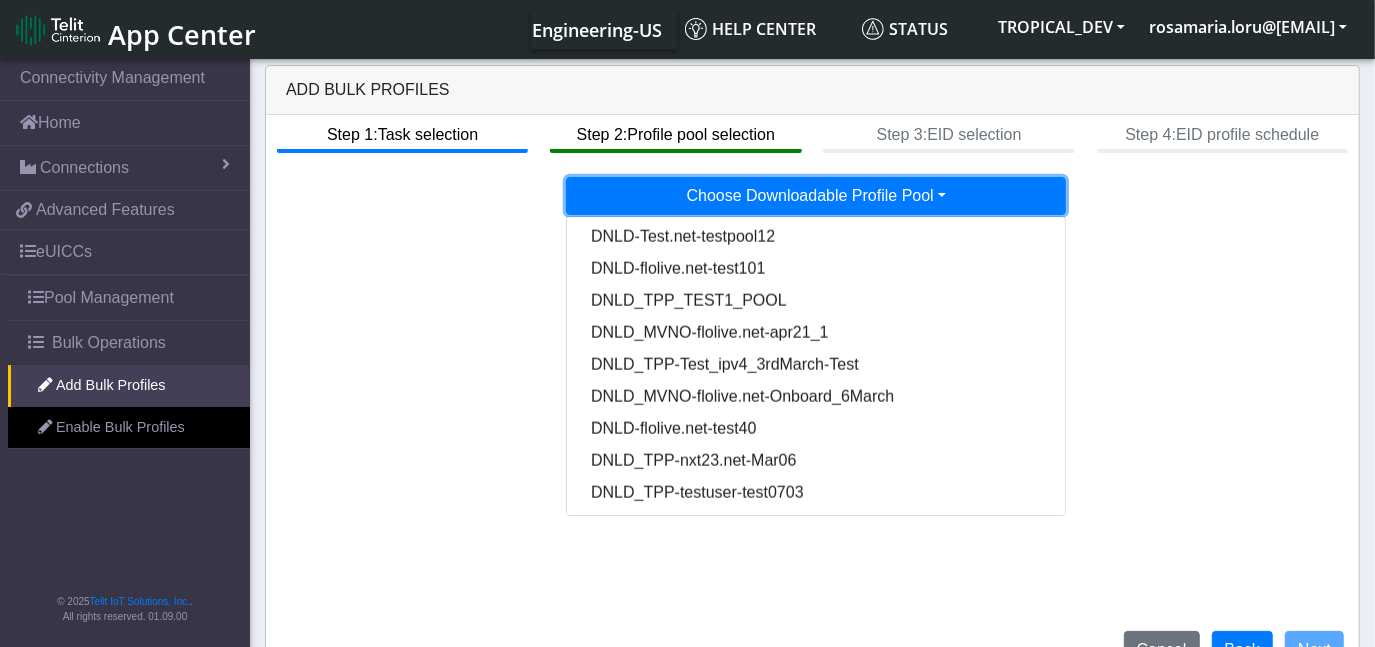 scroll, scrollTop: 1573, scrollLeft: 0, axis: vertical 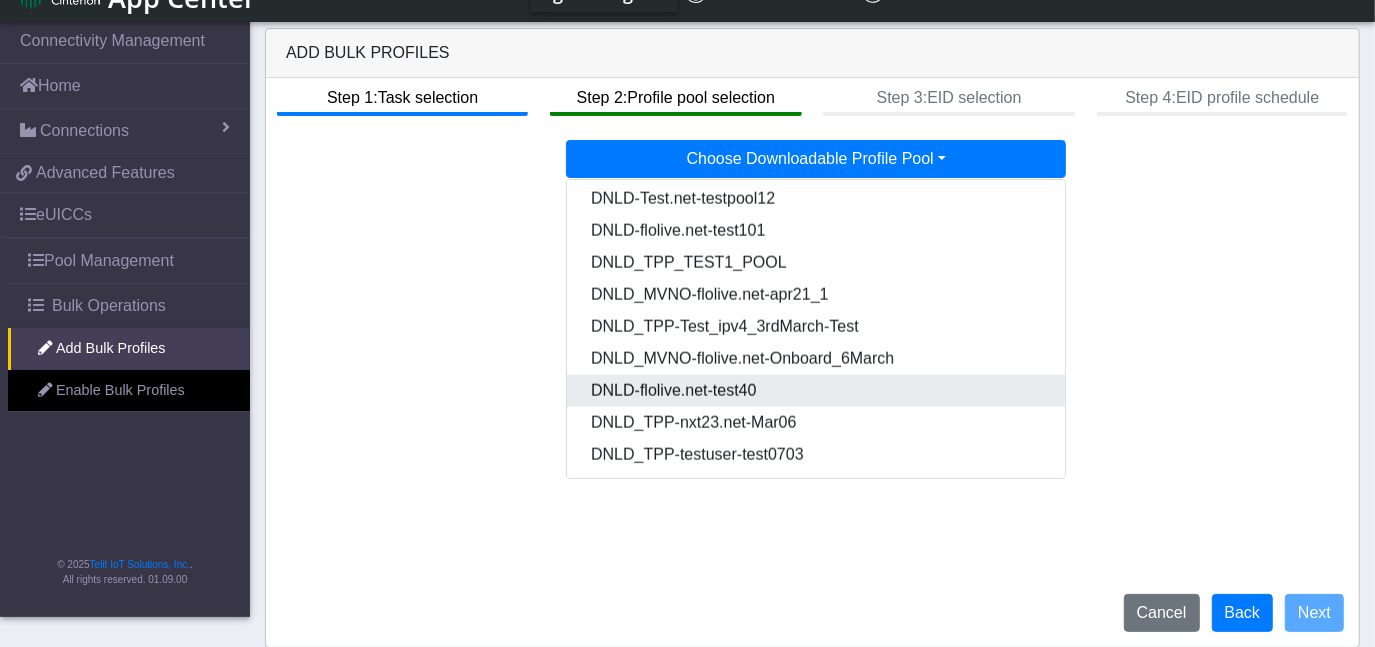 click on "DNLD-flolive.net-test40" at bounding box center [817, 391] 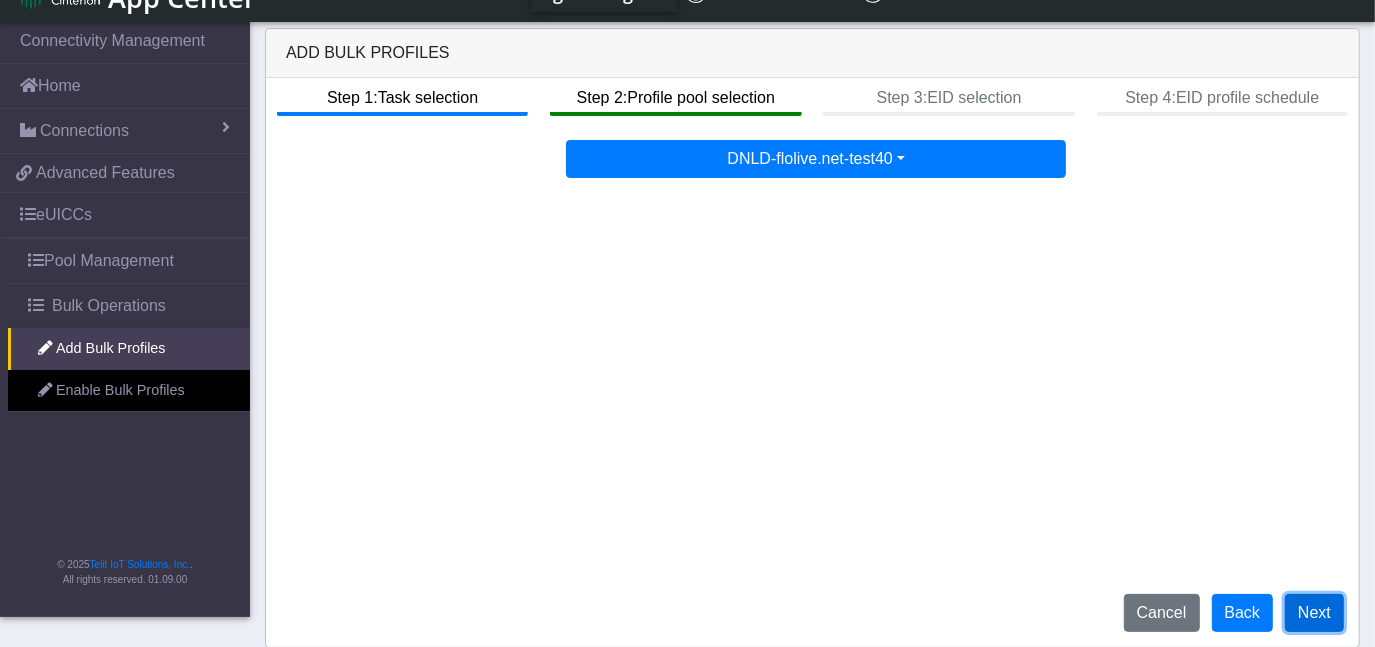 click on "Next" at bounding box center [1314, 613] 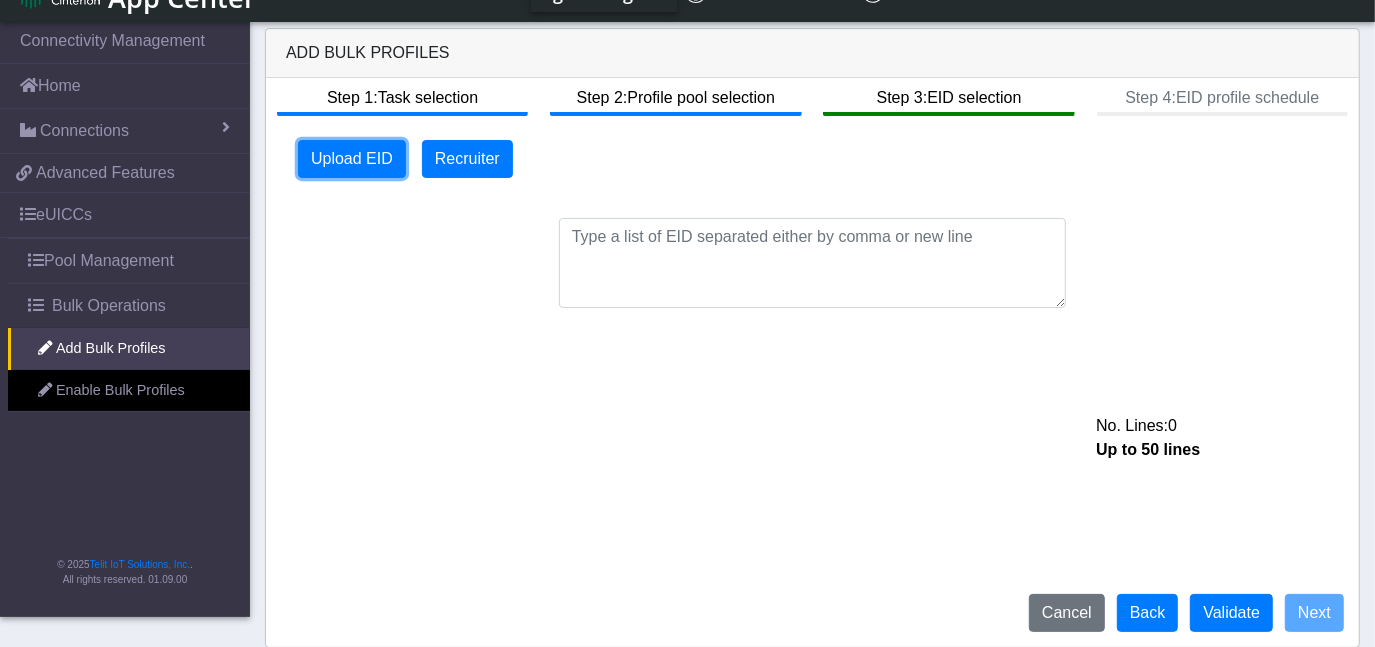 click on "Upload EID" at bounding box center [352, 159] 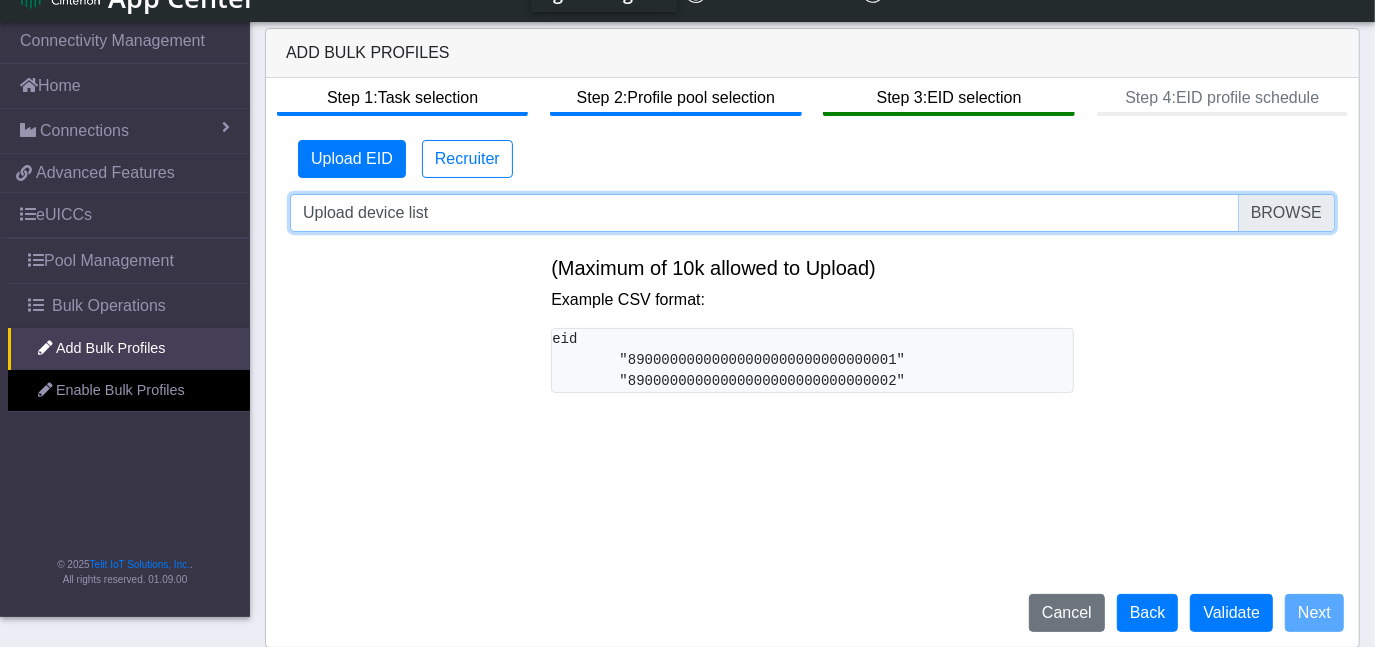 click on "Upload device list" at bounding box center (812, 213) 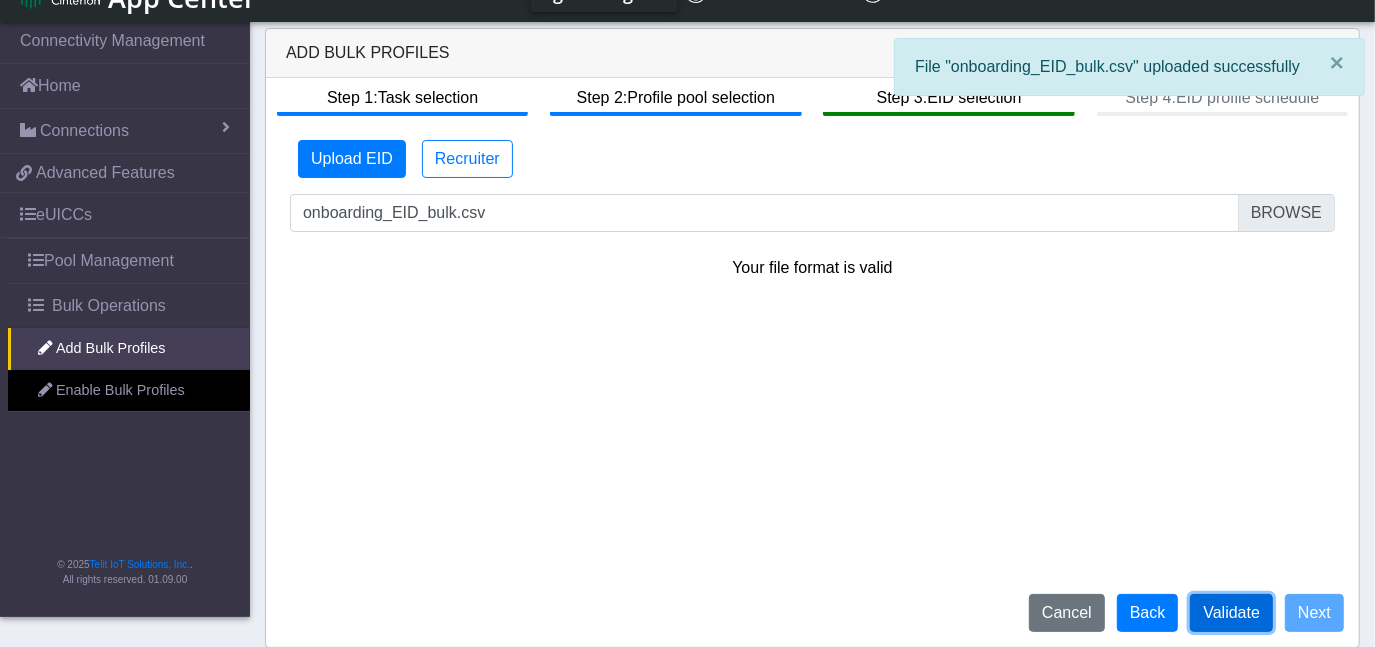click on "Validate" at bounding box center [1231, 613] 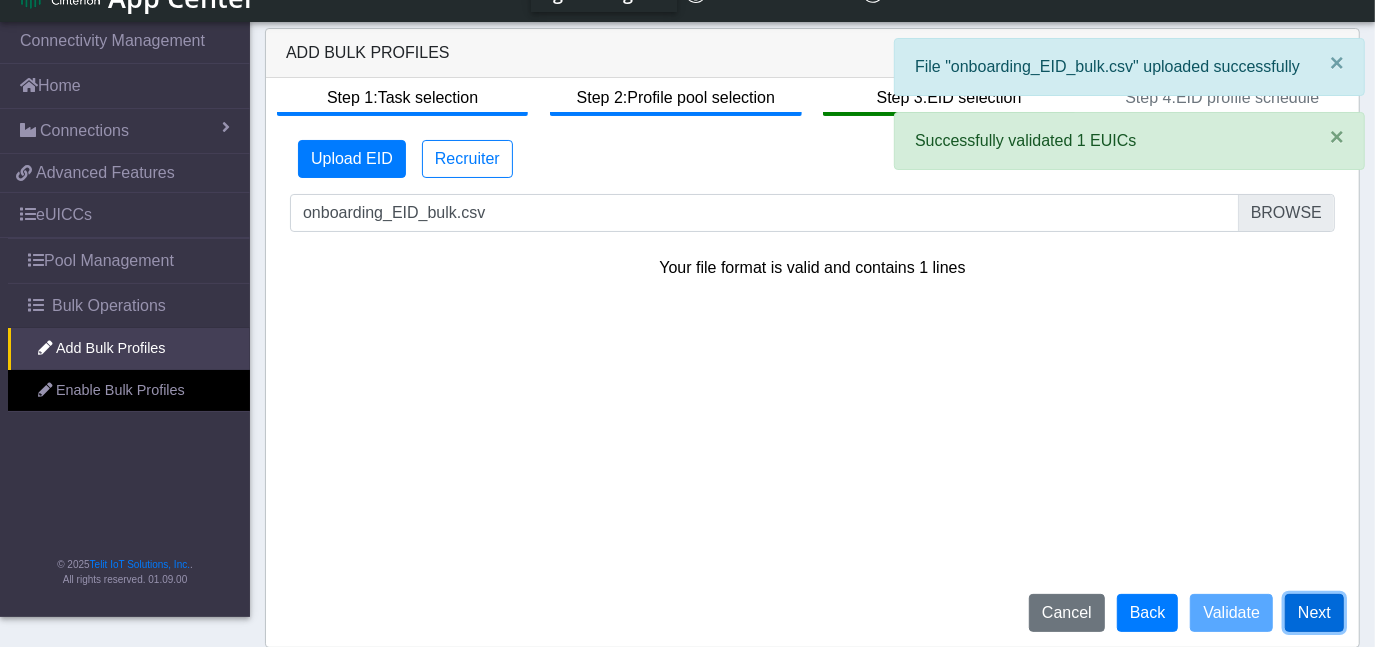 click on "Next" at bounding box center (1314, 613) 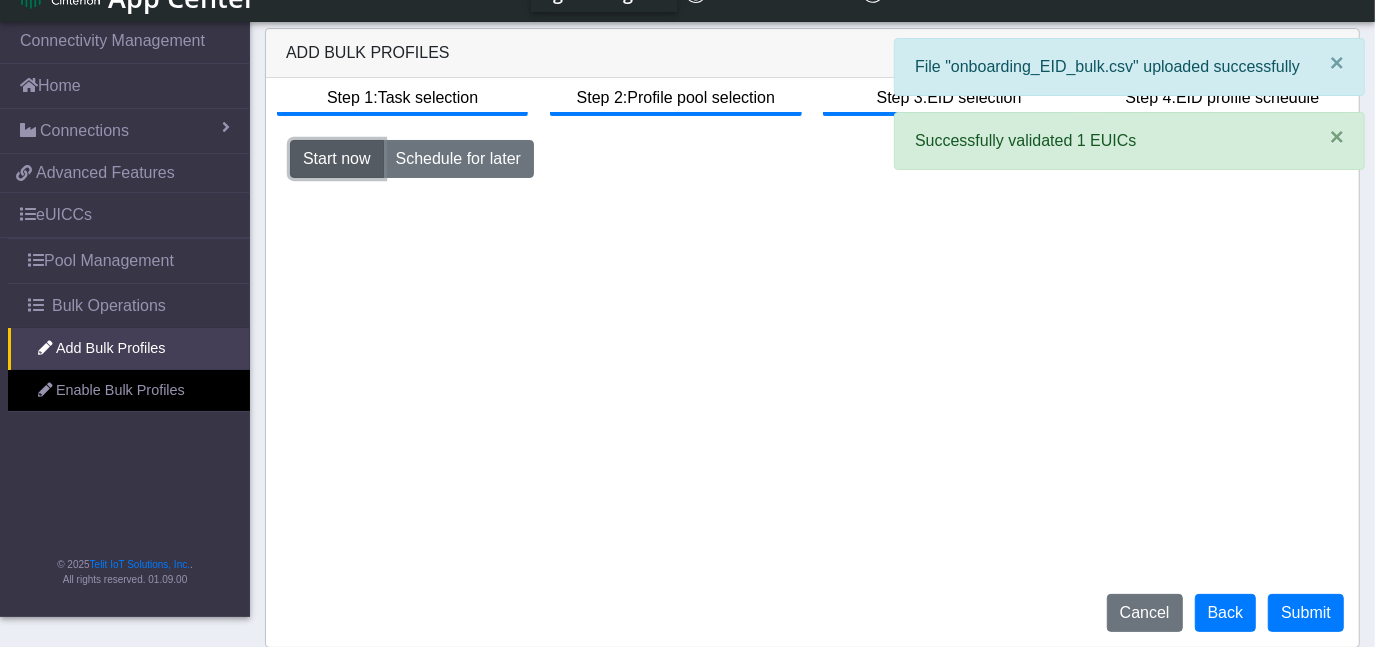 click on "Start now" 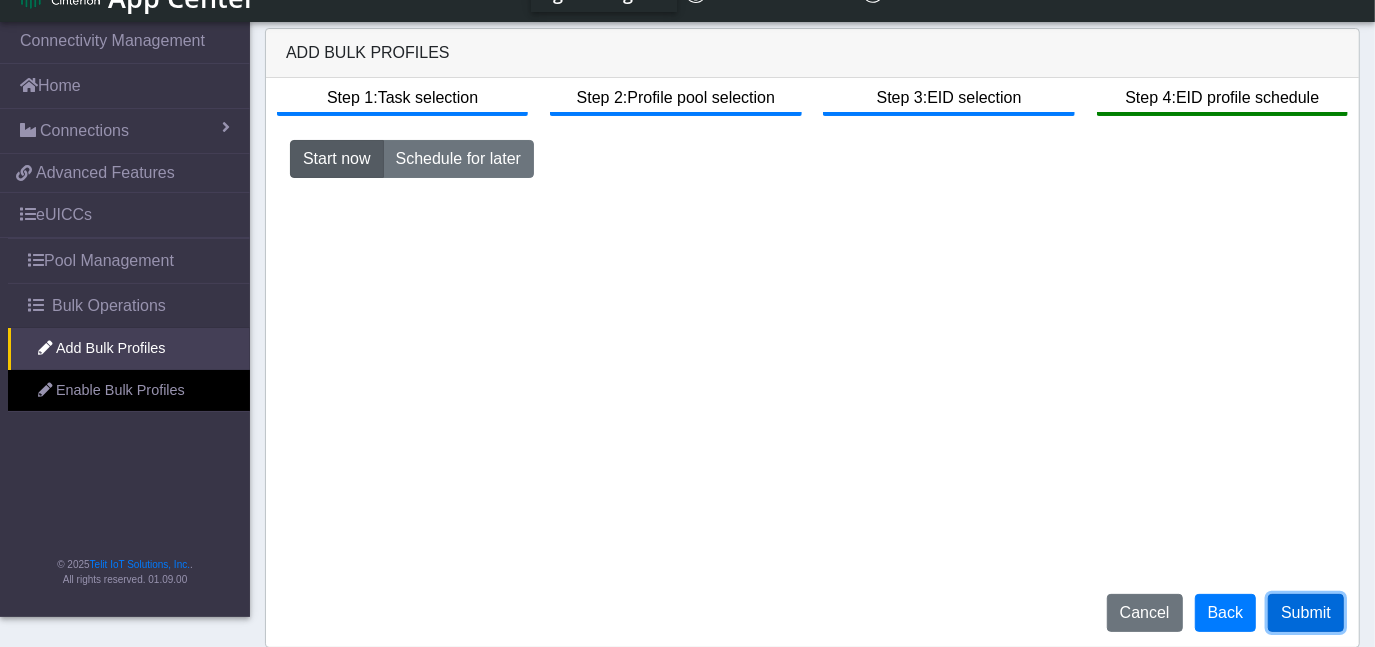 click on "Submit" at bounding box center [1306, 613] 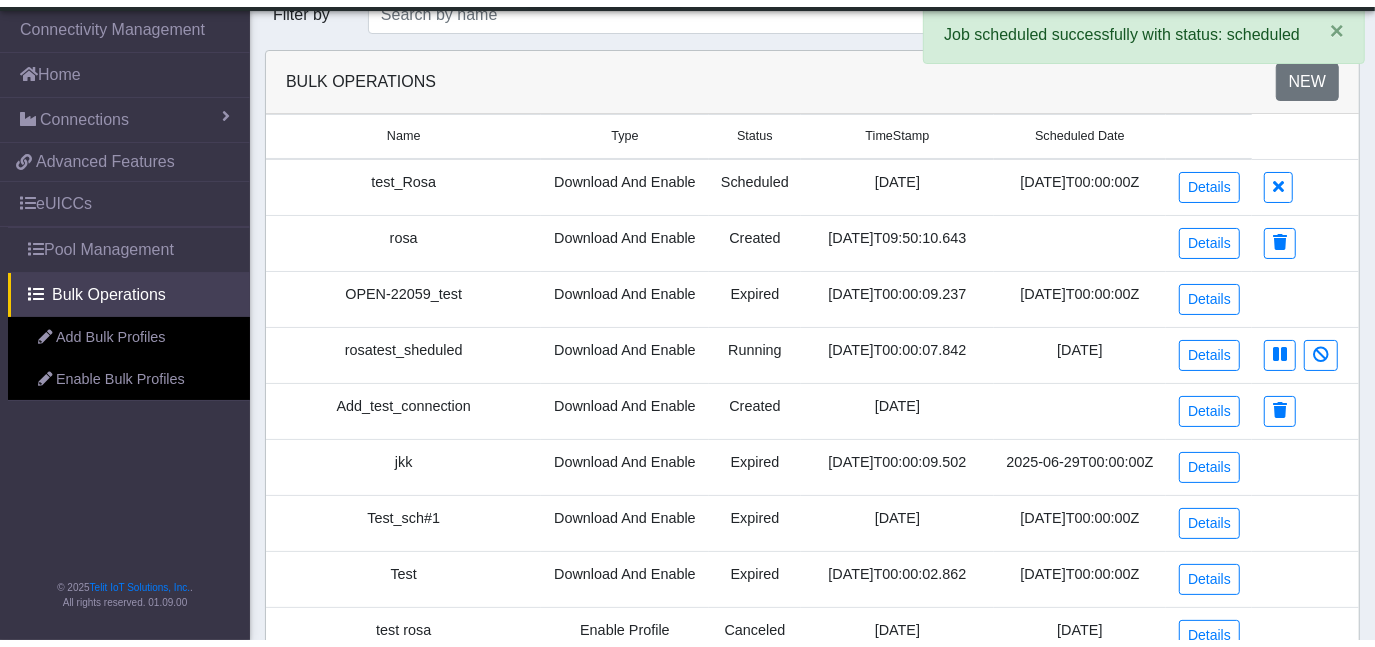 scroll, scrollTop: 37, scrollLeft: 0, axis: vertical 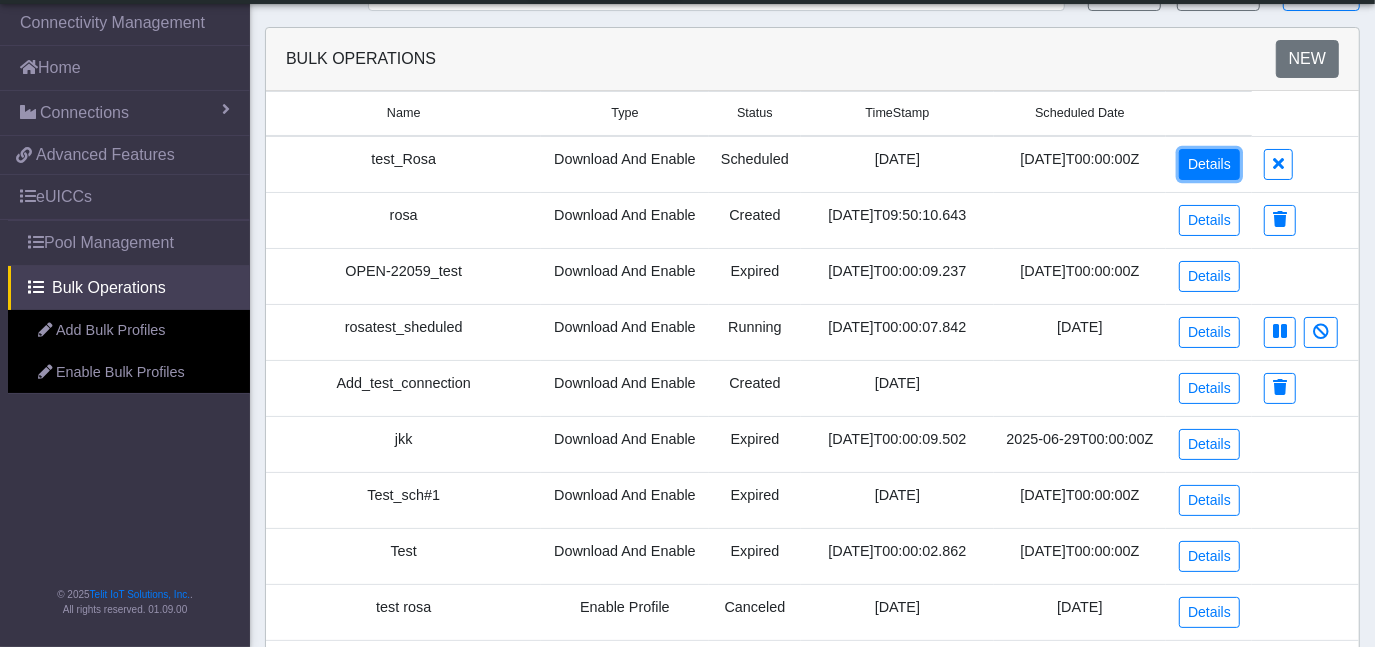 click on "Details" at bounding box center [1209, 164] 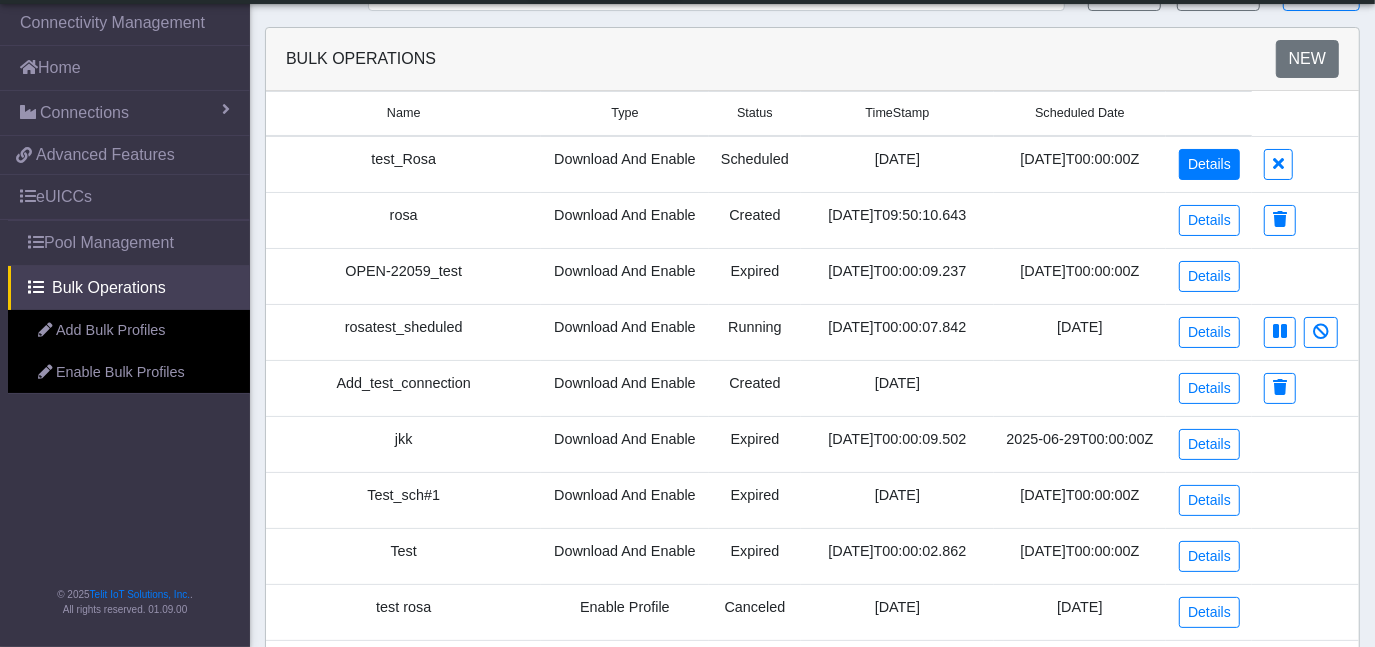 scroll, scrollTop: 0, scrollLeft: 0, axis: both 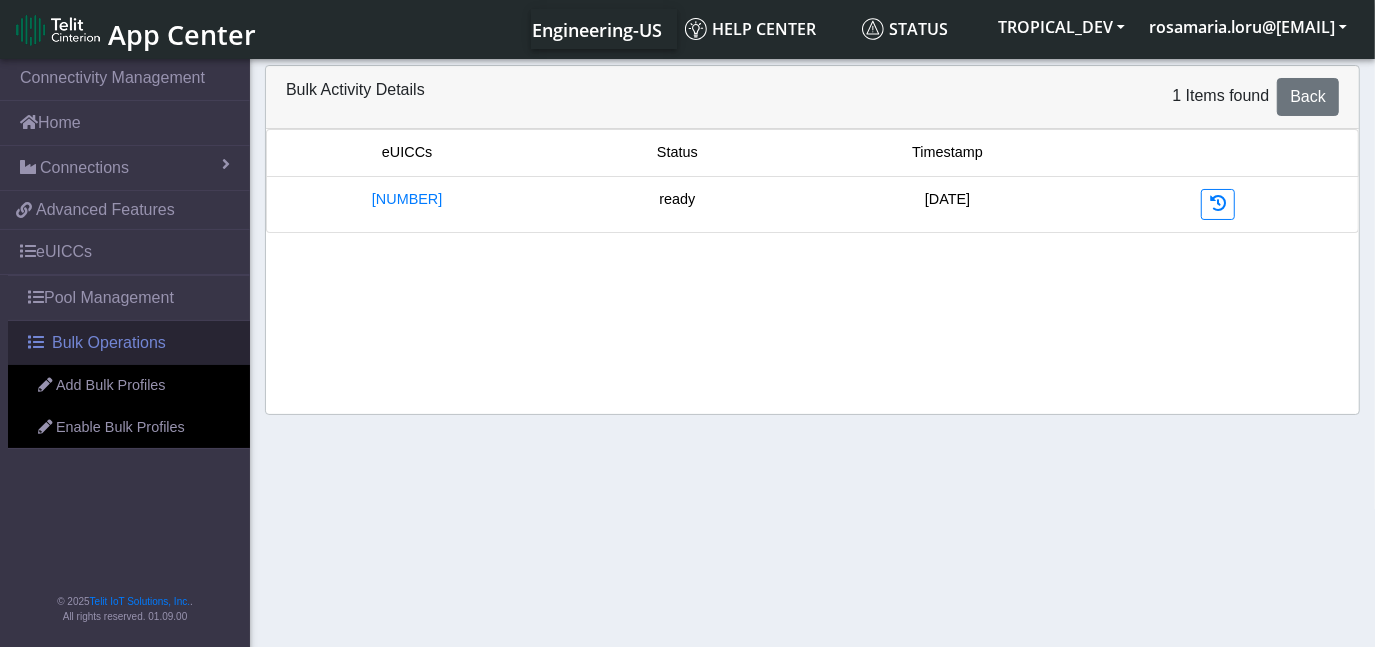 click on "Bulk Operations" at bounding box center [109, 343] 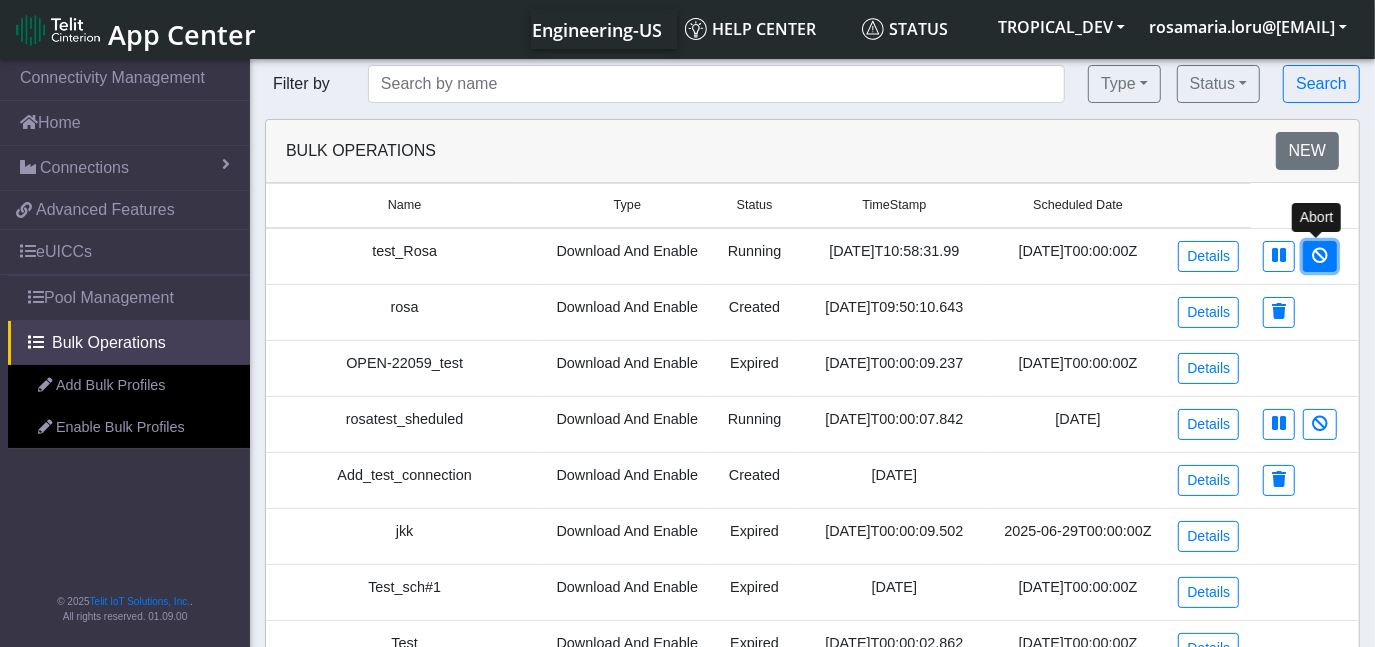 click at bounding box center (1320, 255) 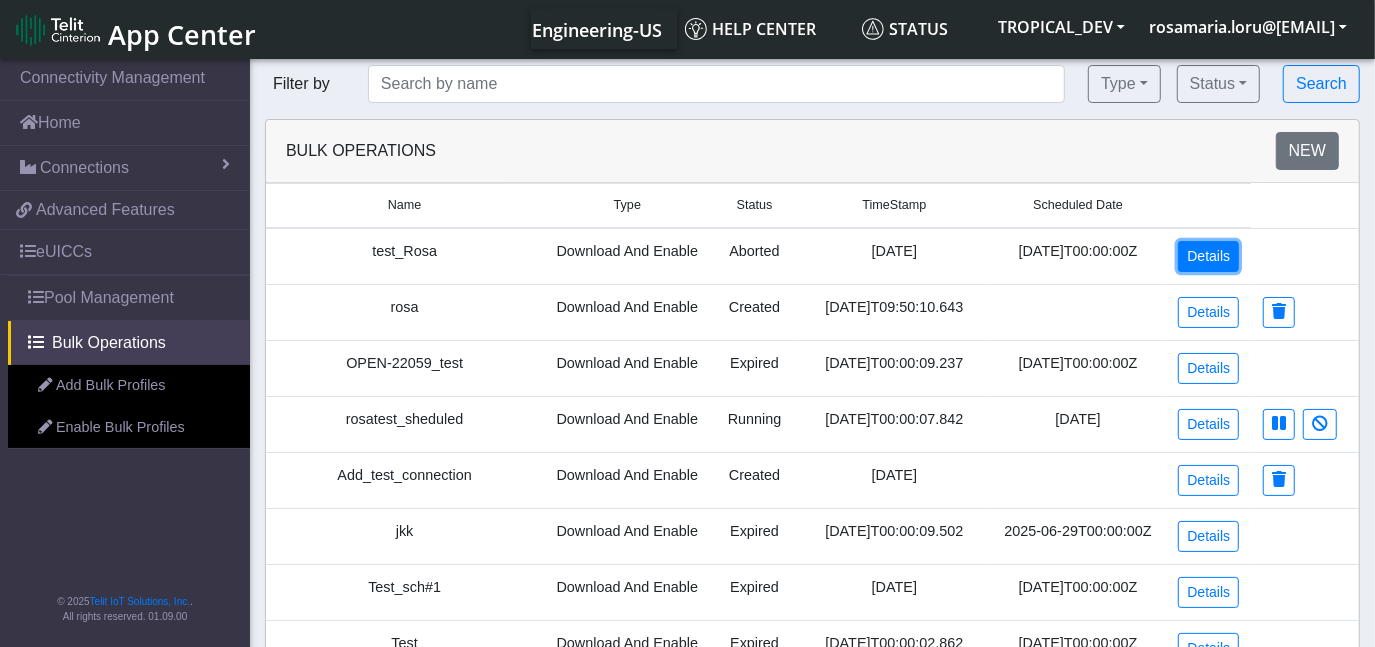click on "Details" at bounding box center [1208, 256] 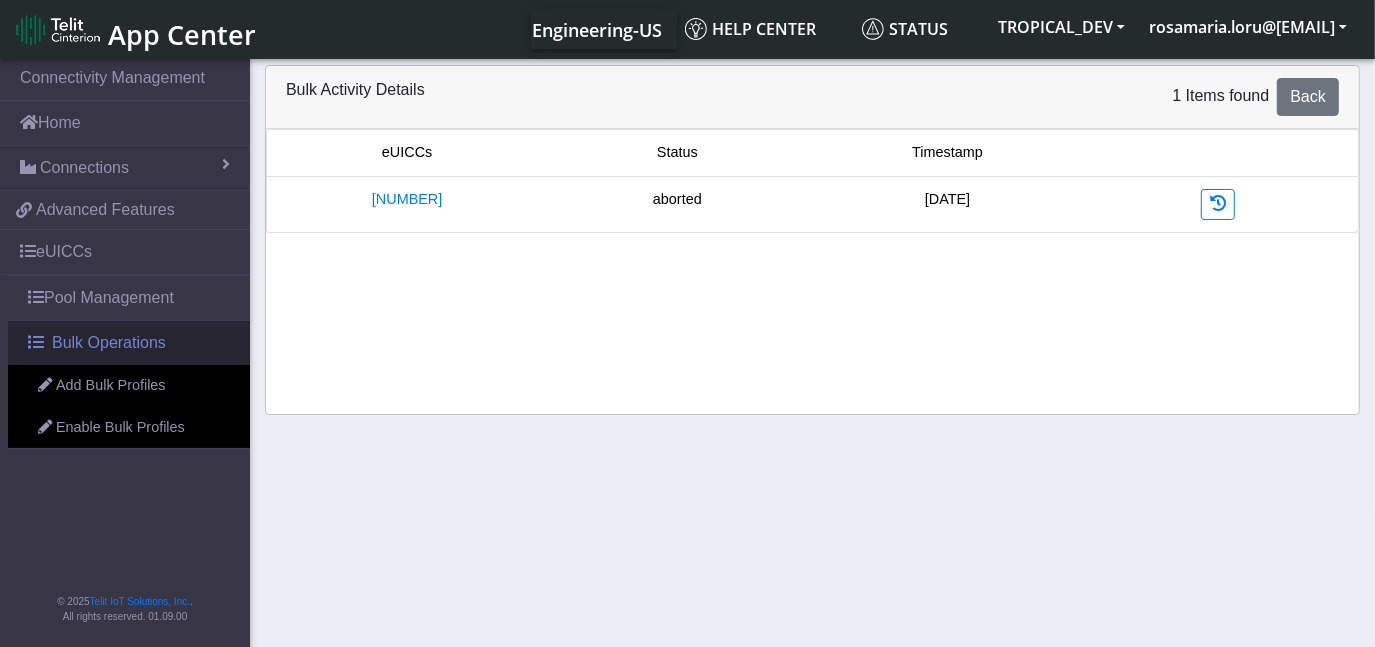 click on "Bulk Operations" at bounding box center (109, 343) 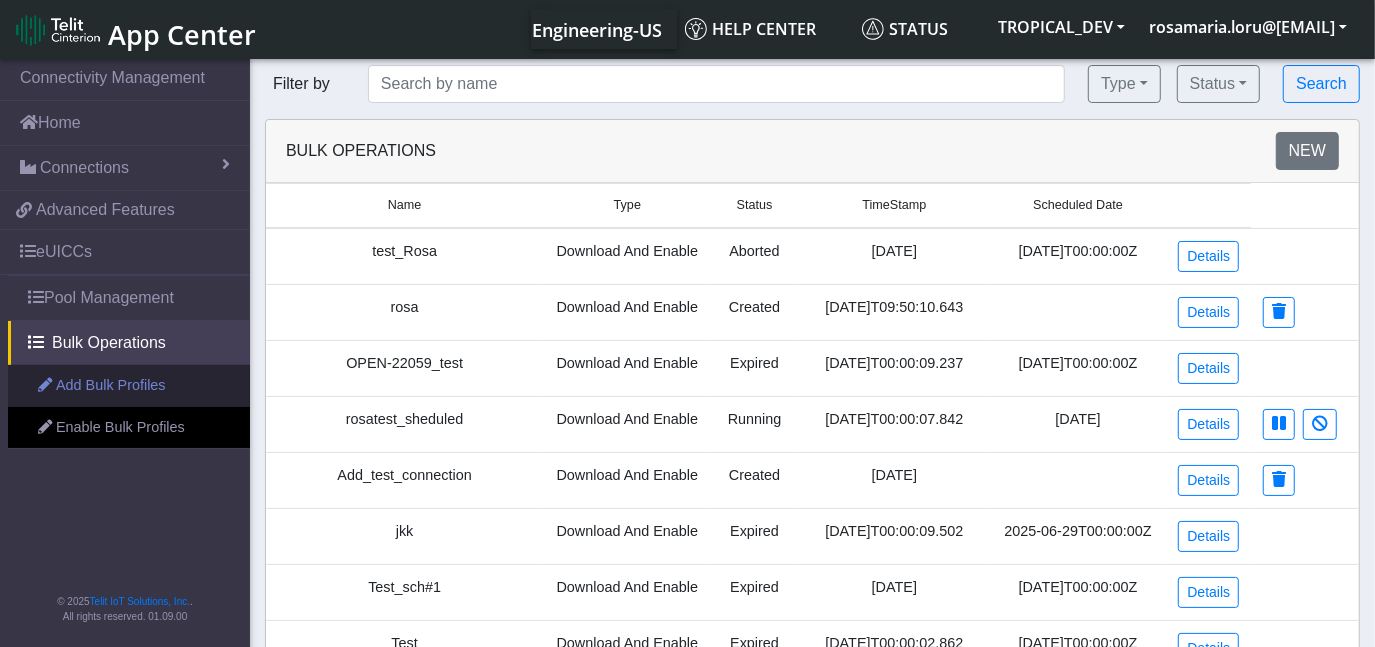 click on "Add Bulk Profiles" at bounding box center [129, 386] 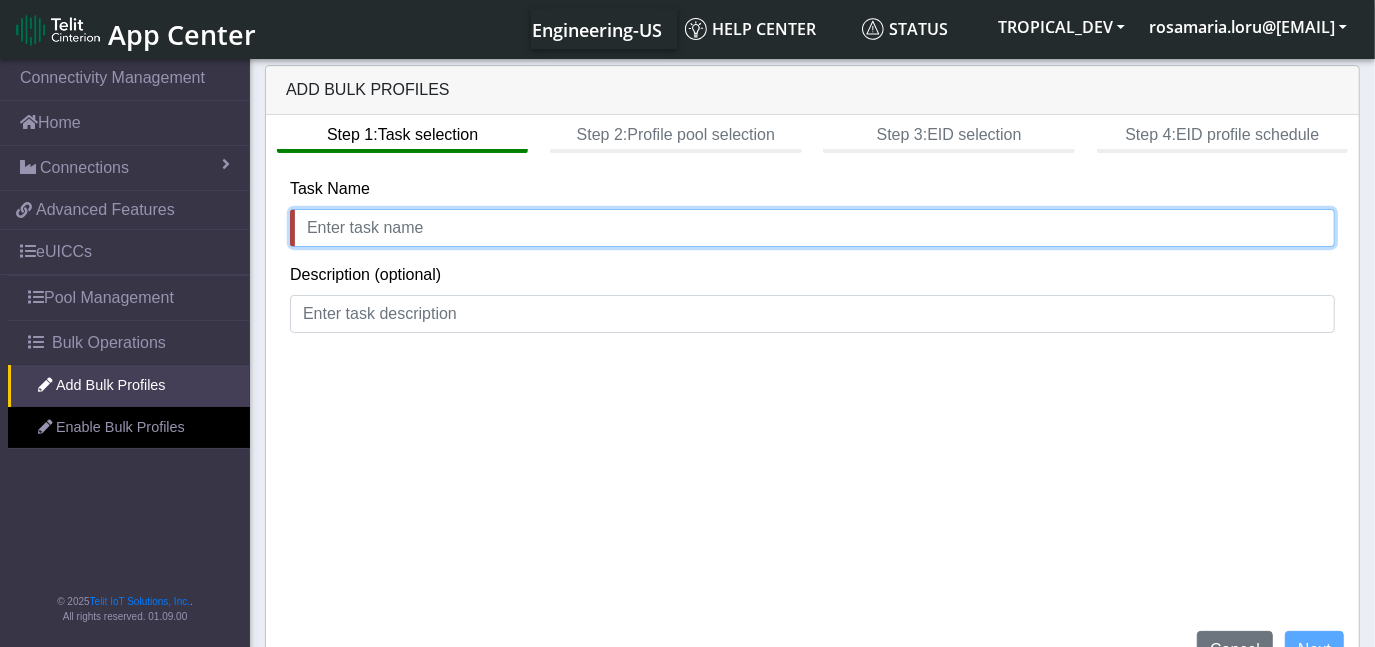 click 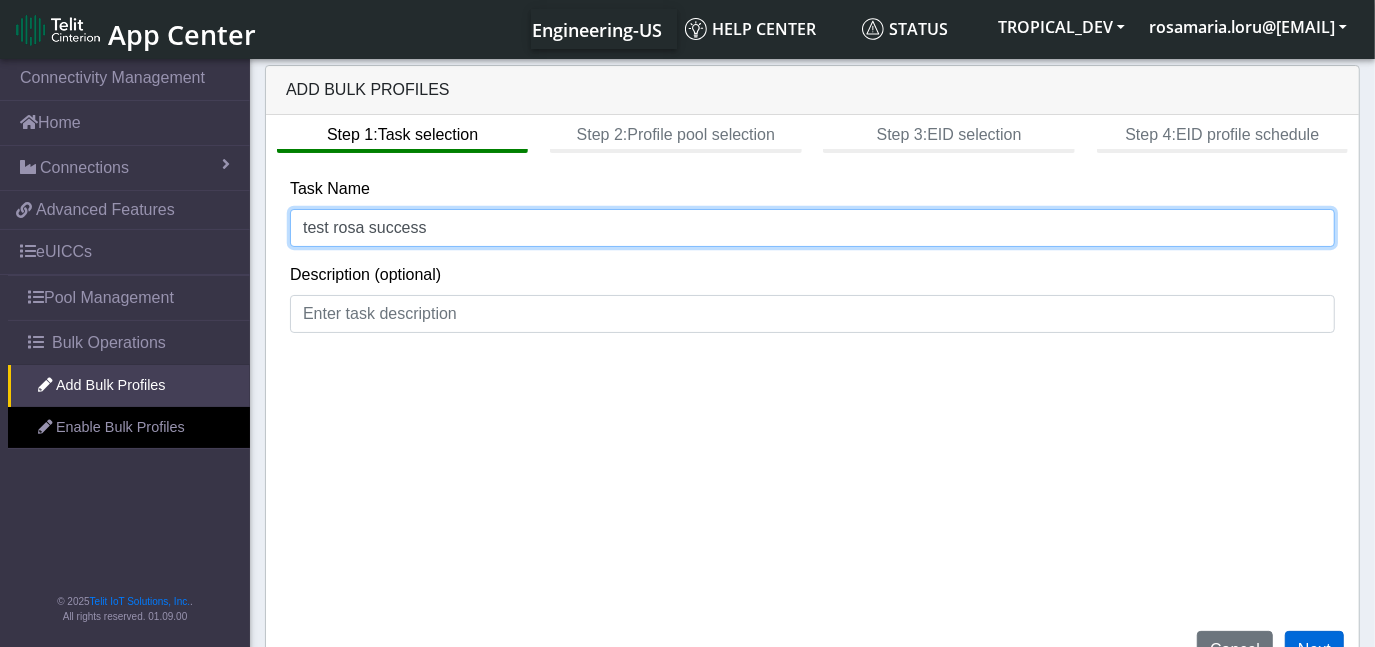 type on "test rosa success" 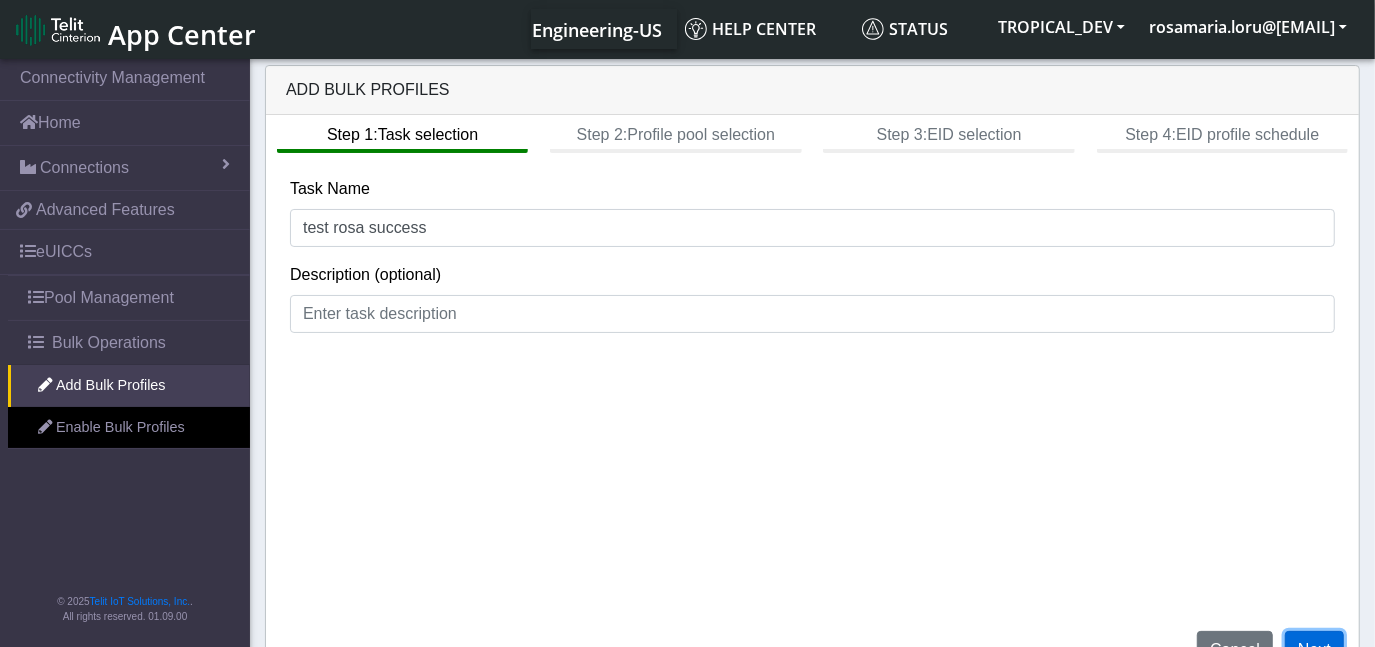 click on "Next" at bounding box center [1314, 650] 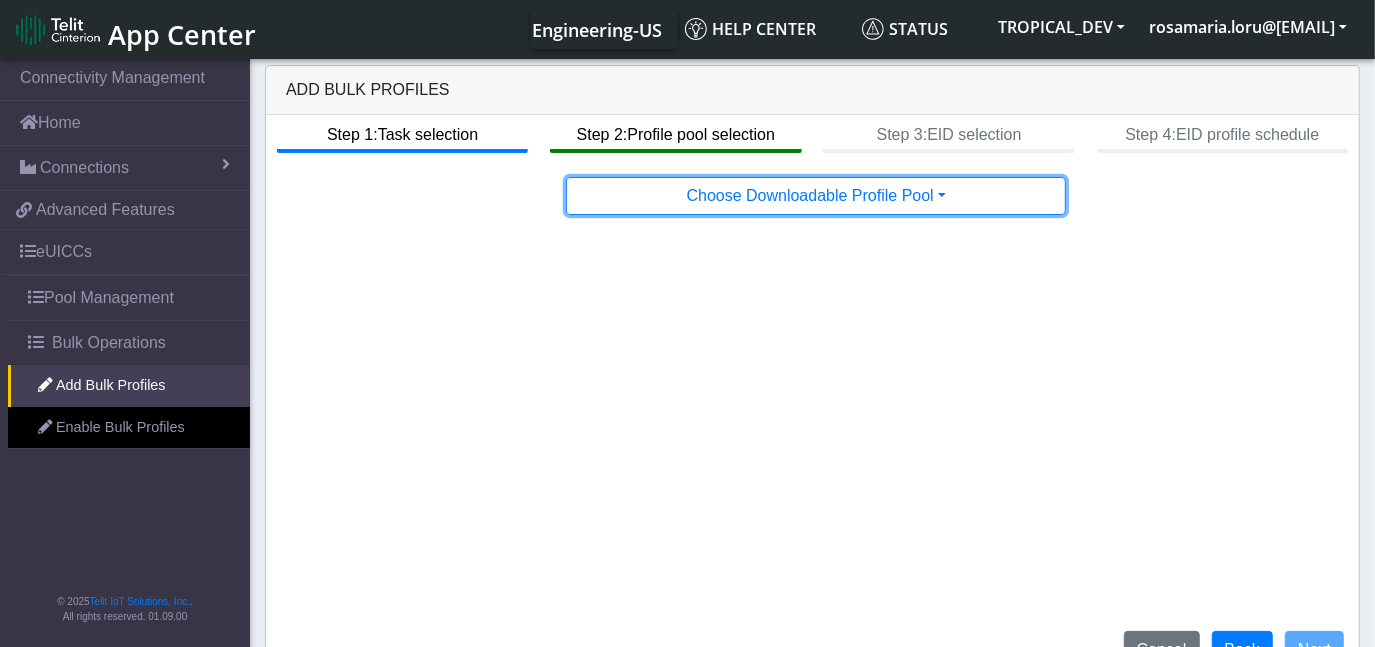 drag, startPoint x: 842, startPoint y: 201, endPoint x: 832, endPoint y: 222, distance: 23.259407 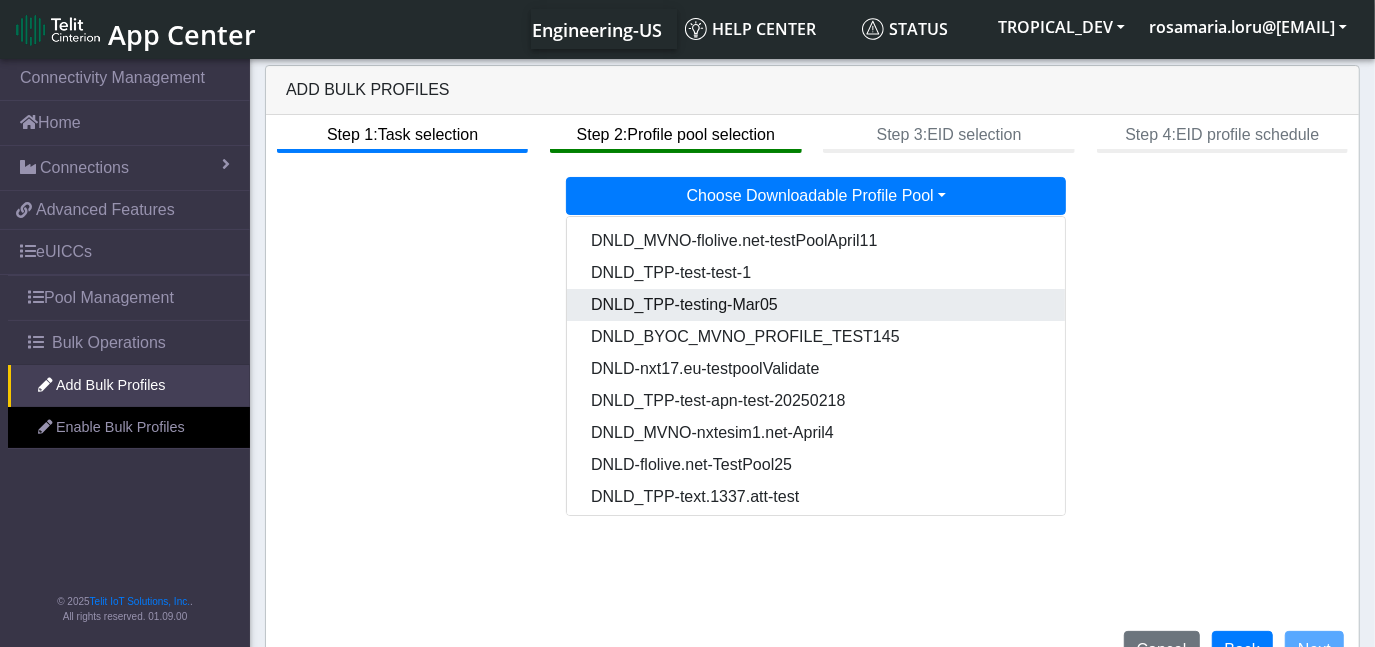 click on "DNLD_TPP-testing-Mar05" at bounding box center [817, 305] 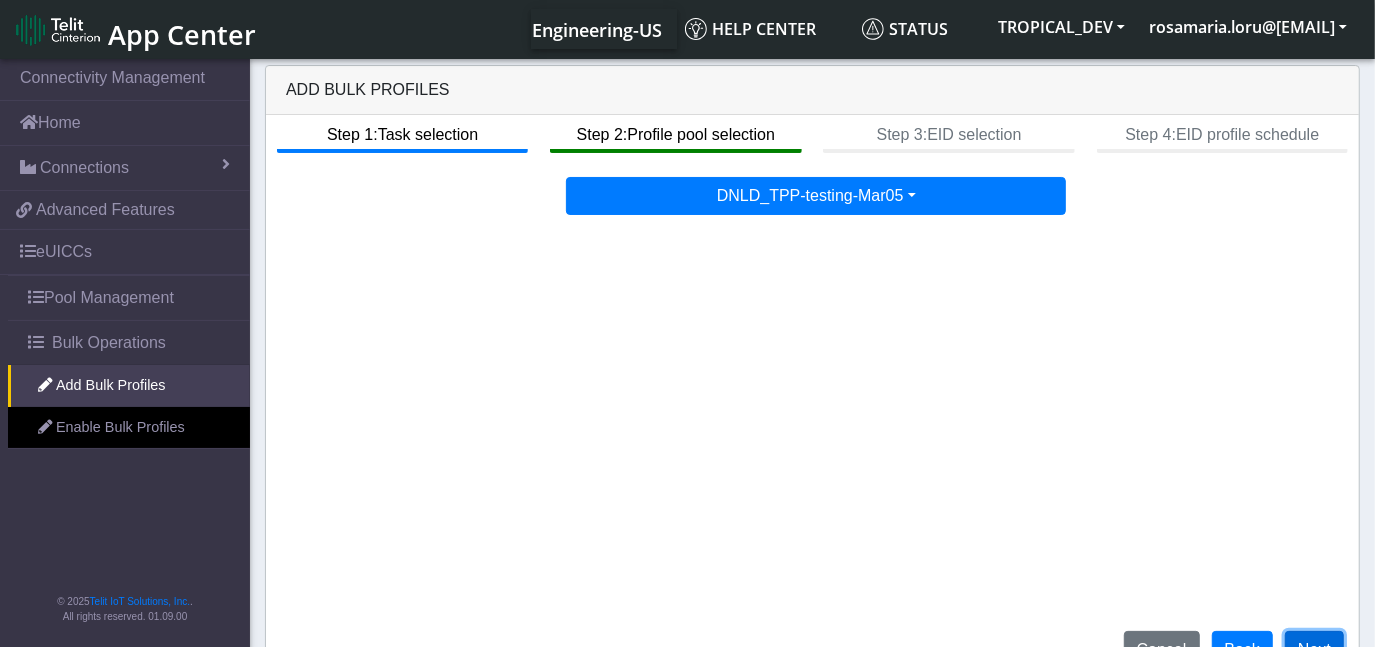 click on "Next" at bounding box center [1314, 650] 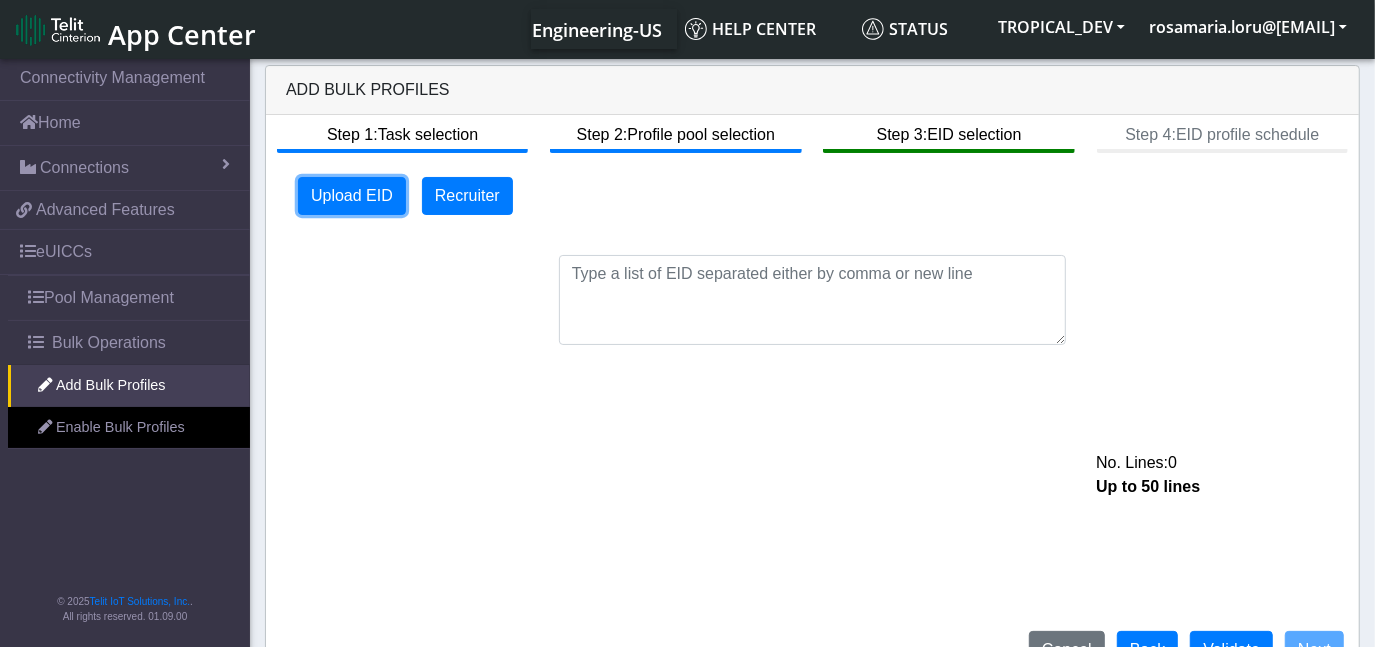 click on "Upload EID" at bounding box center (352, 196) 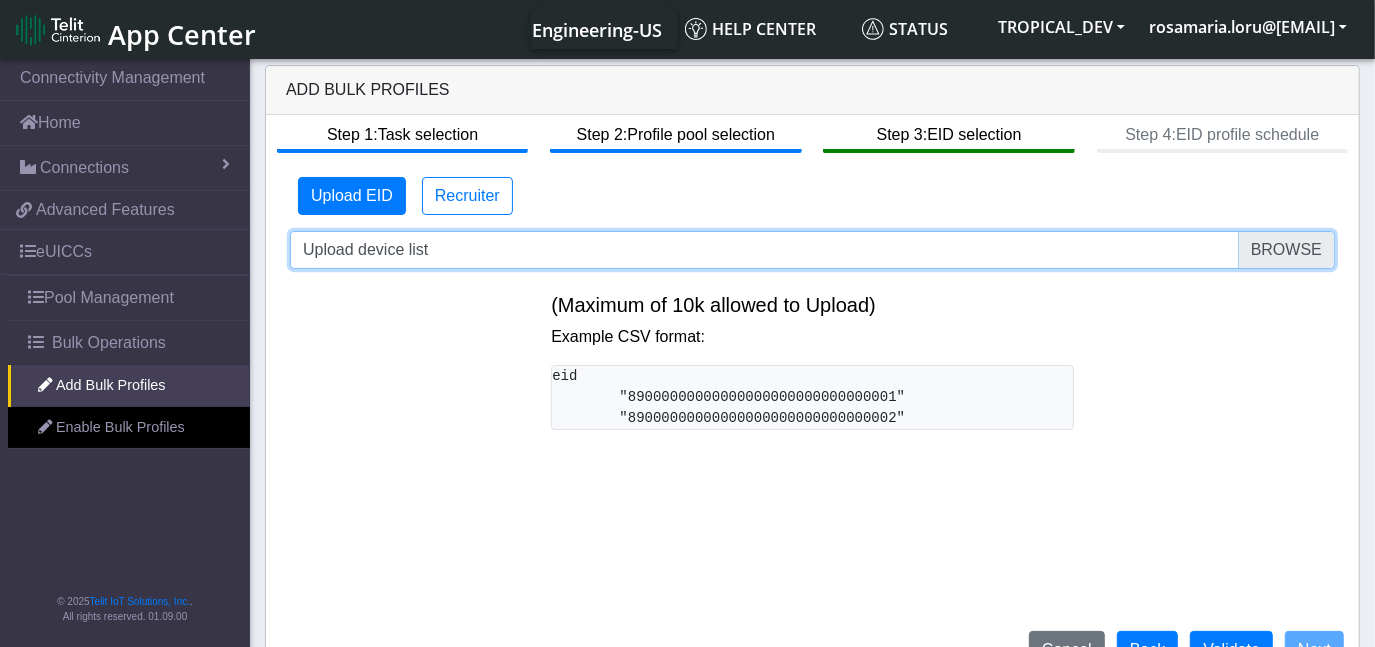 click on "Upload device list" at bounding box center (812, 250) 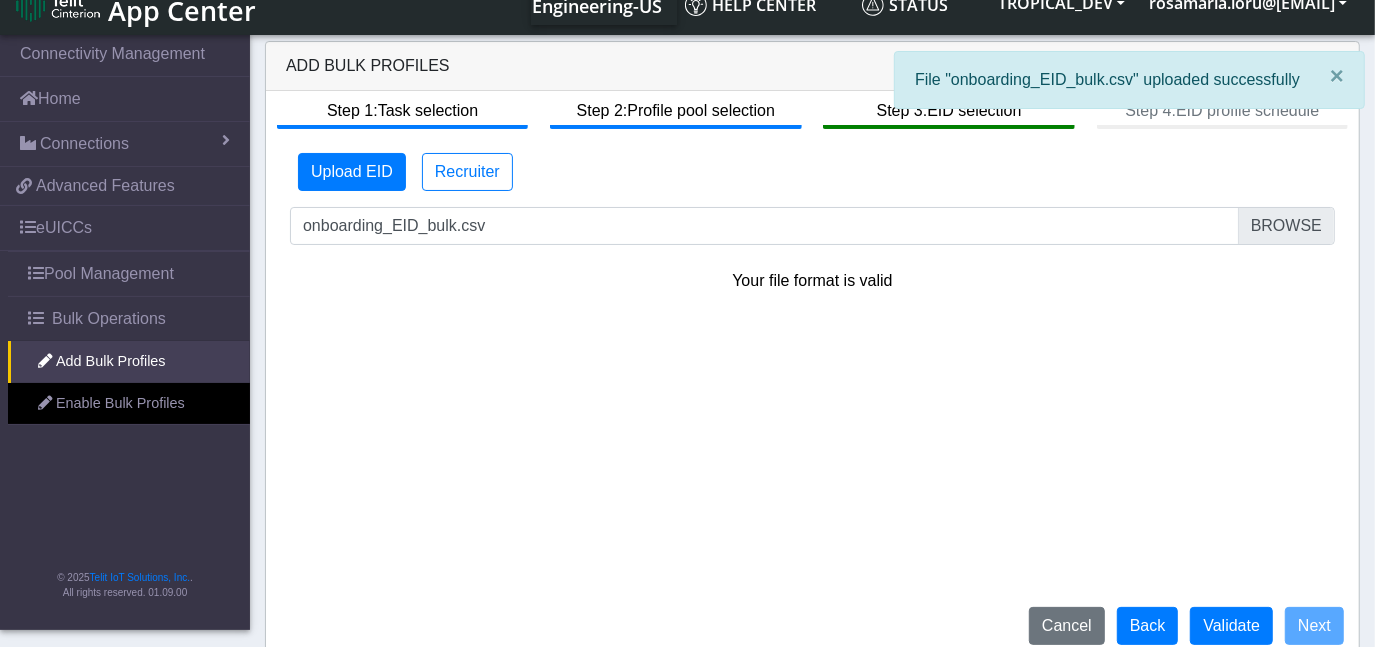 scroll, scrollTop: 37, scrollLeft: 0, axis: vertical 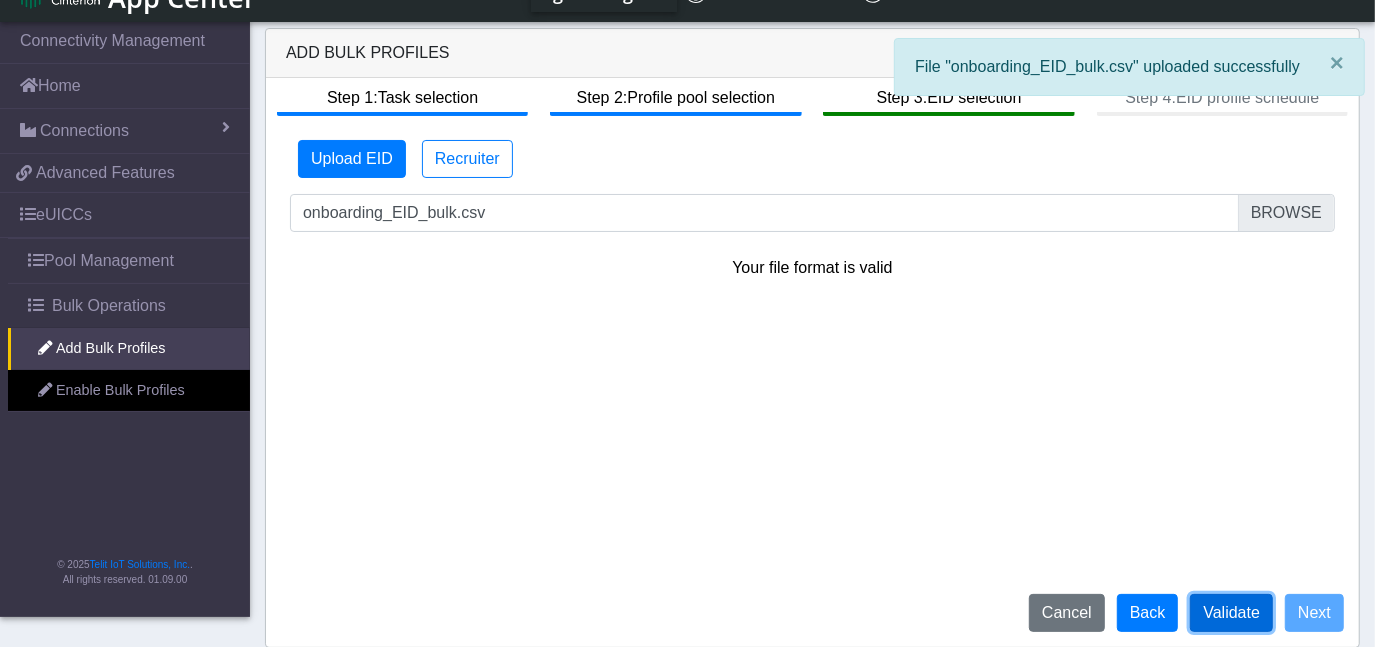 click on "Validate" at bounding box center [1231, 613] 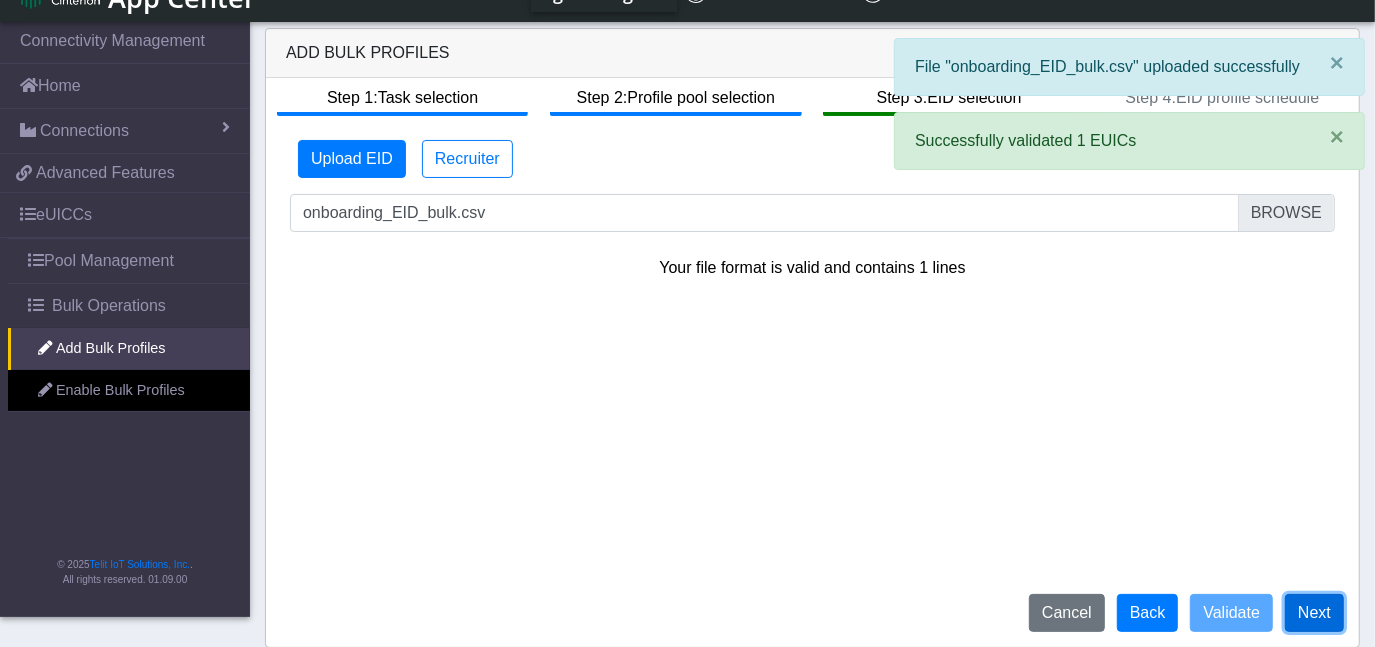 click on "Next" at bounding box center [1314, 613] 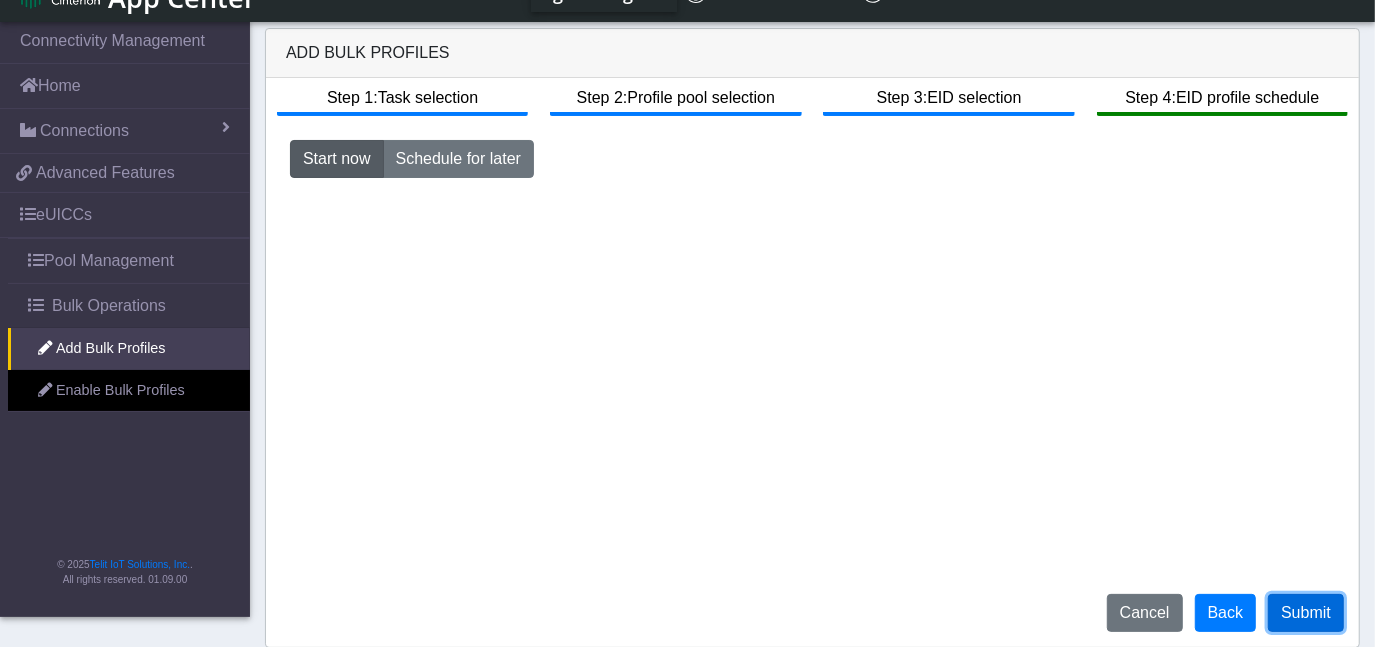 click on "Submit" at bounding box center [1306, 613] 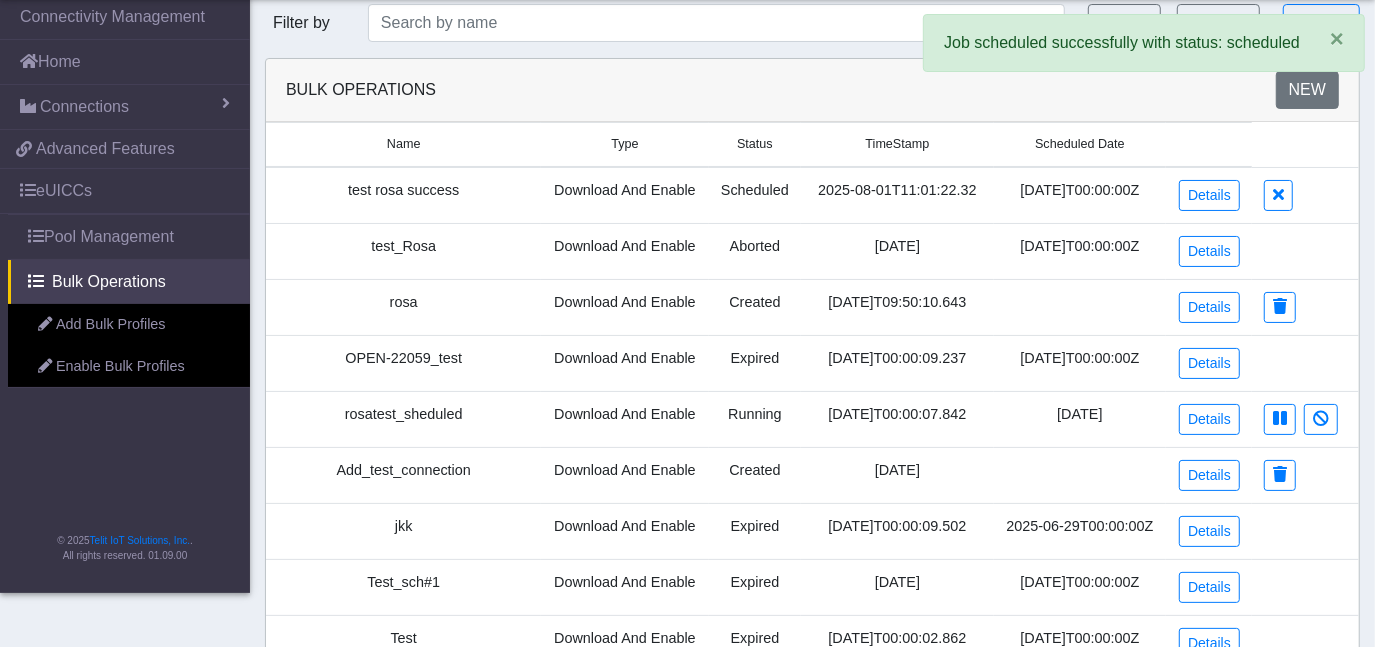 scroll, scrollTop: 0, scrollLeft: 0, axis: both 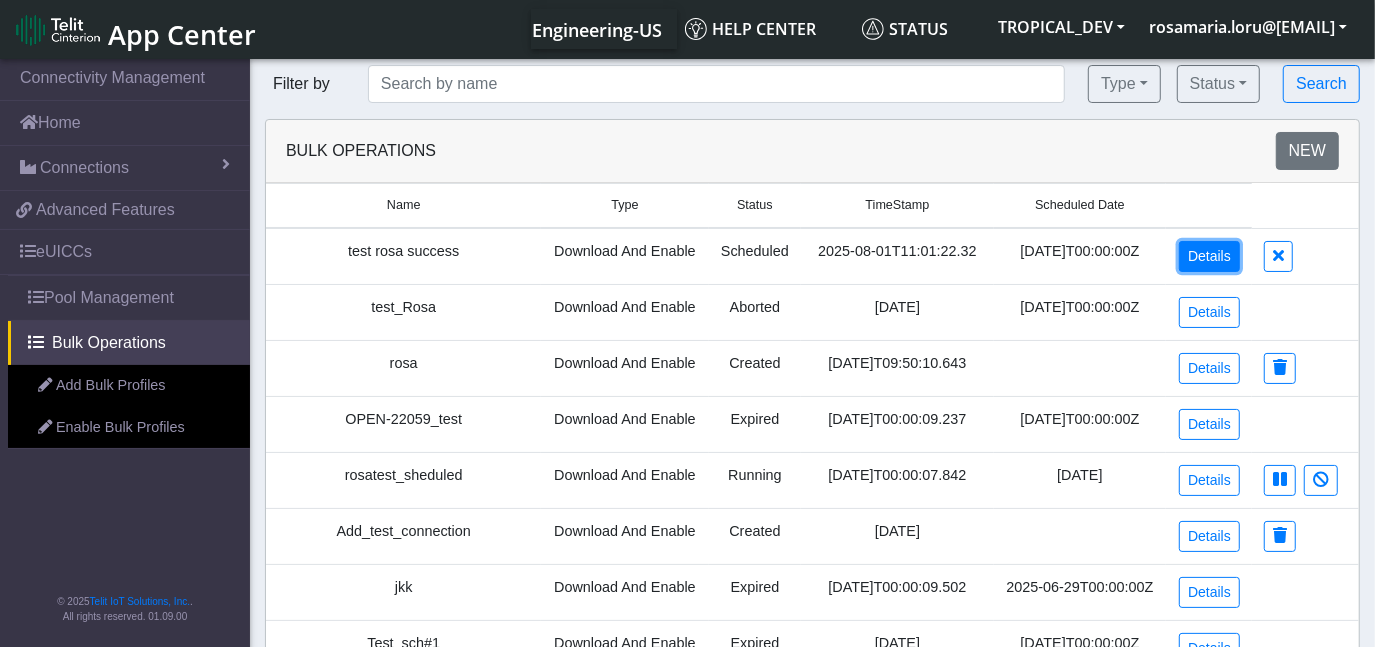 click on "Details" at bounding box center (1209, 256) 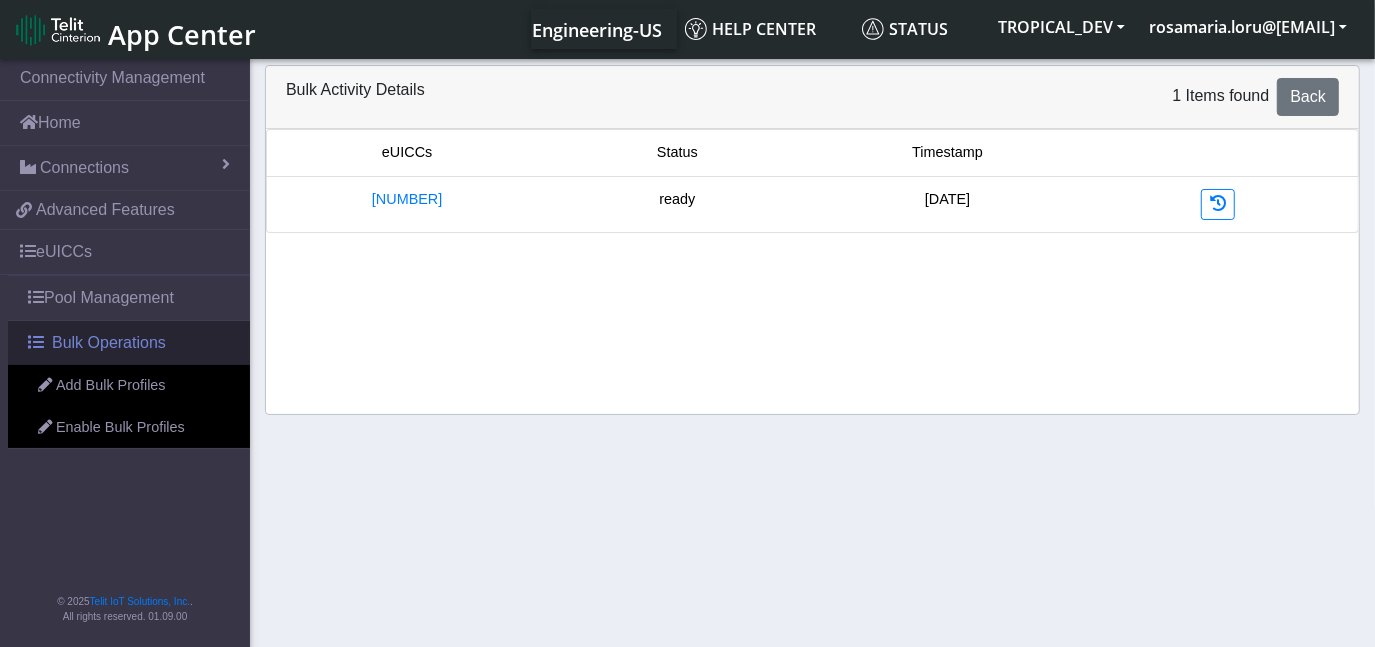 click on "Bulk Operations" at bounding box center (109, 343) 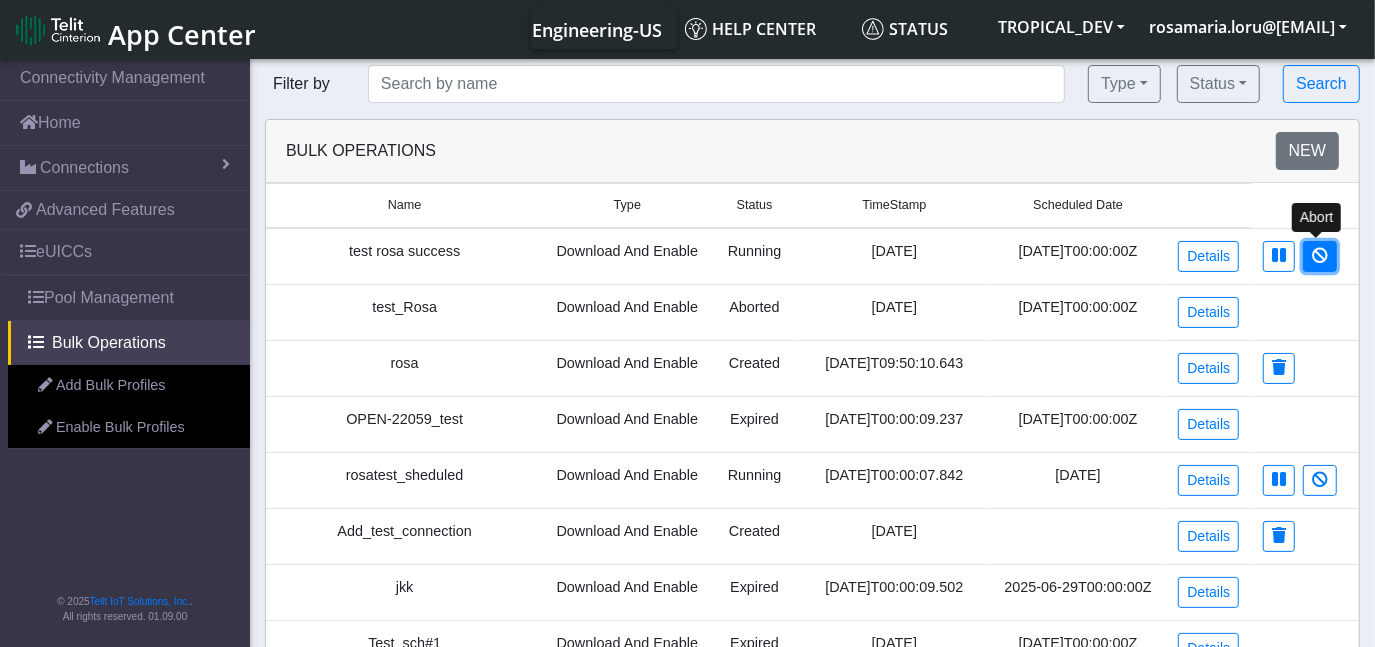 click at bounding box center (1320, 255) 